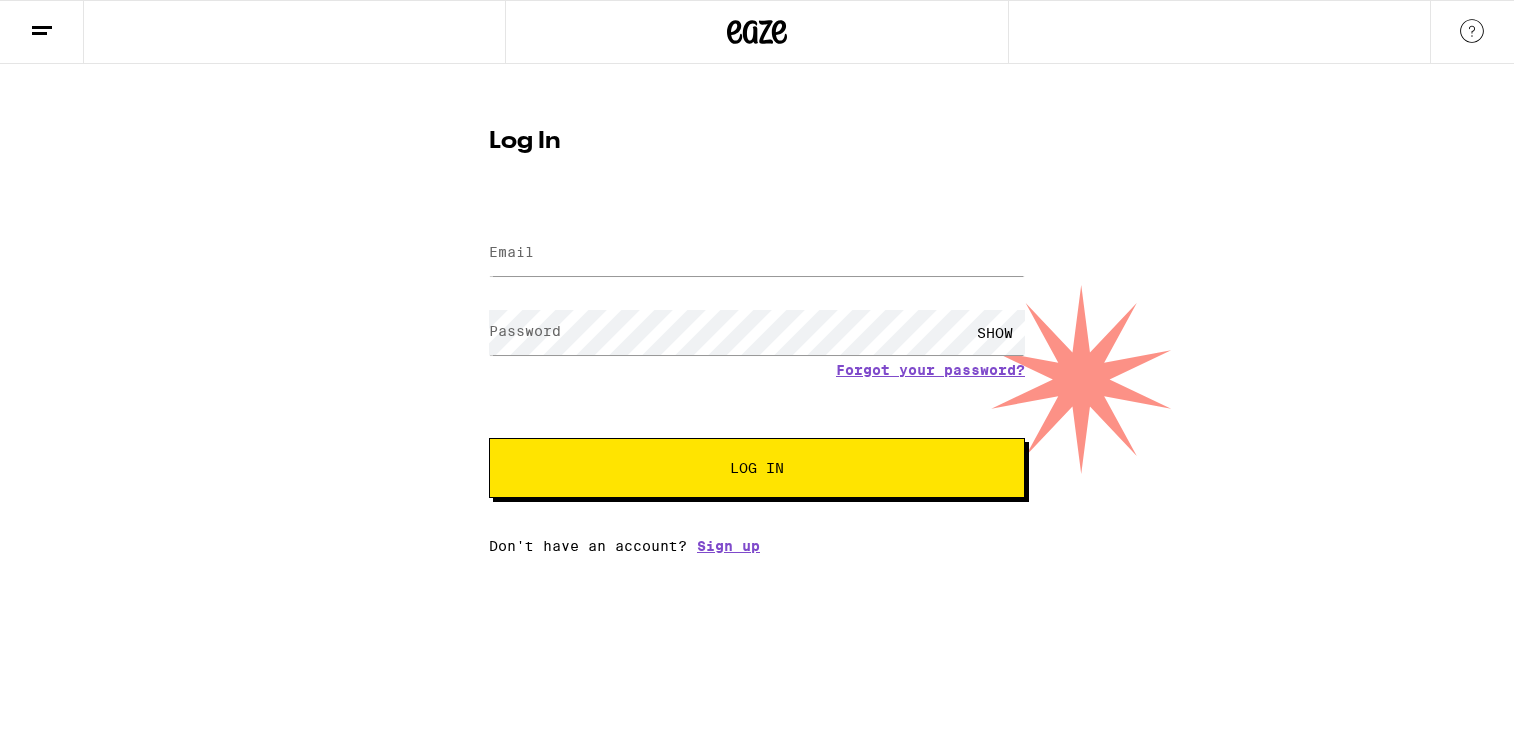 scroll, scrollTop: 0, scrollLeft: 0, axis: both 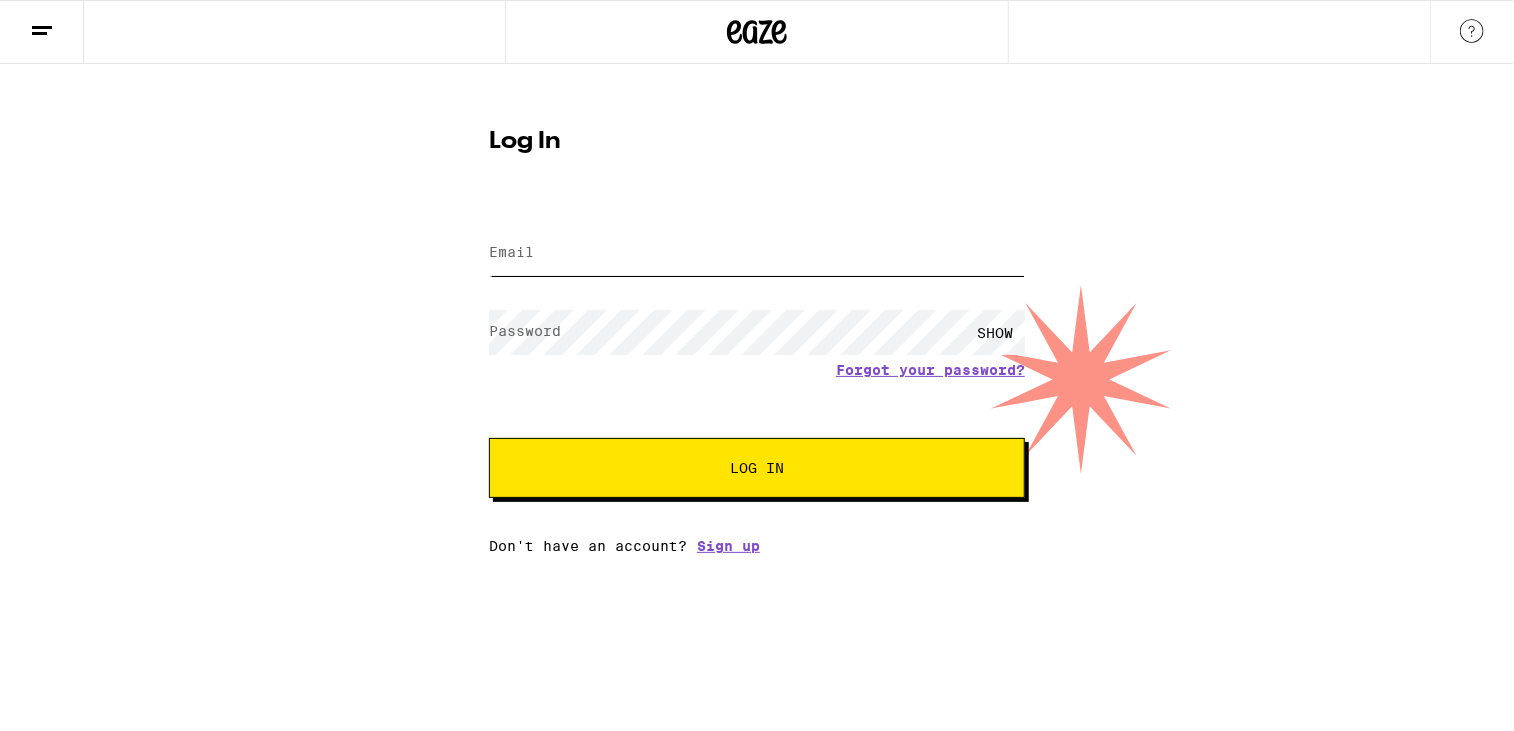 click on "Email" at bounding box center (757, 253) 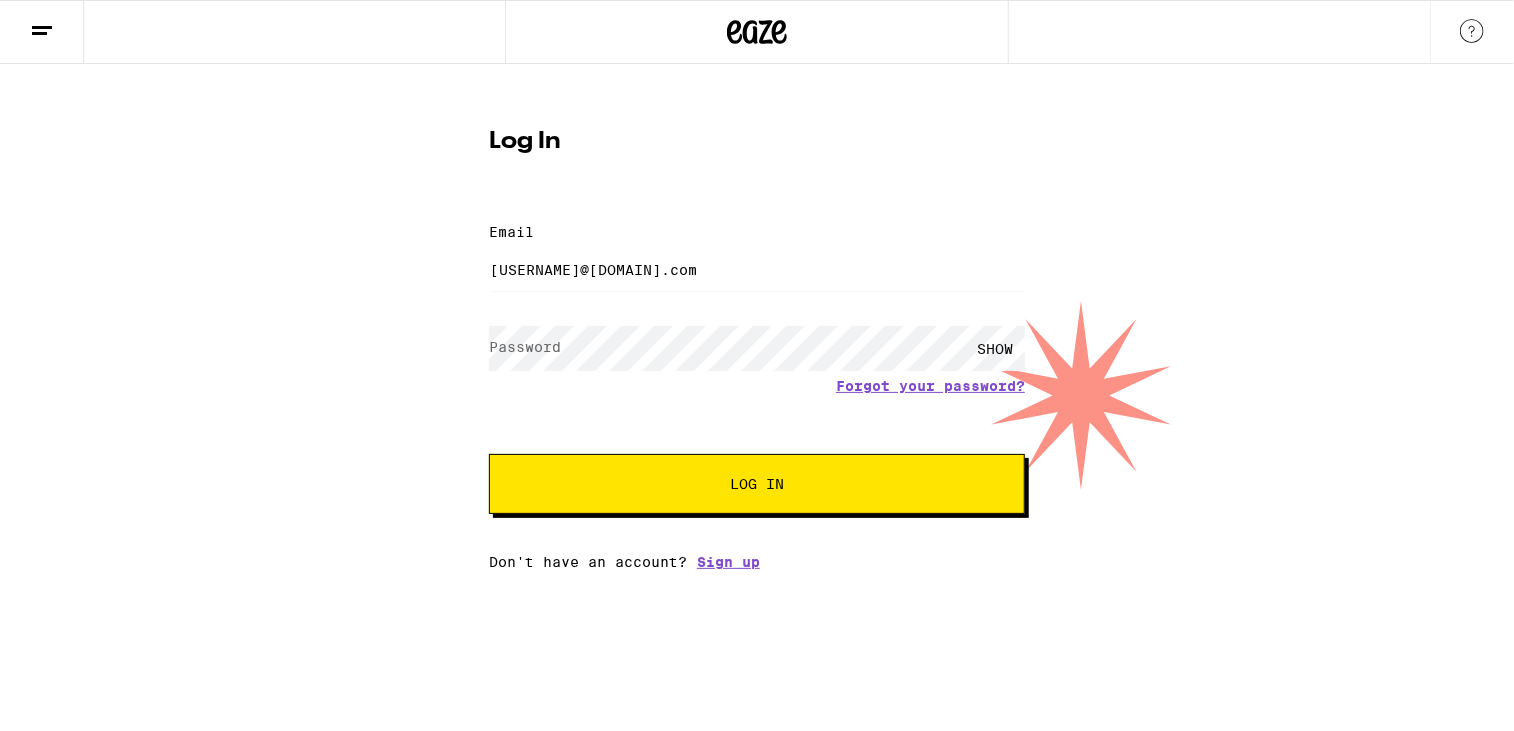 click on "SHOW" at bounding box center [757, 348] 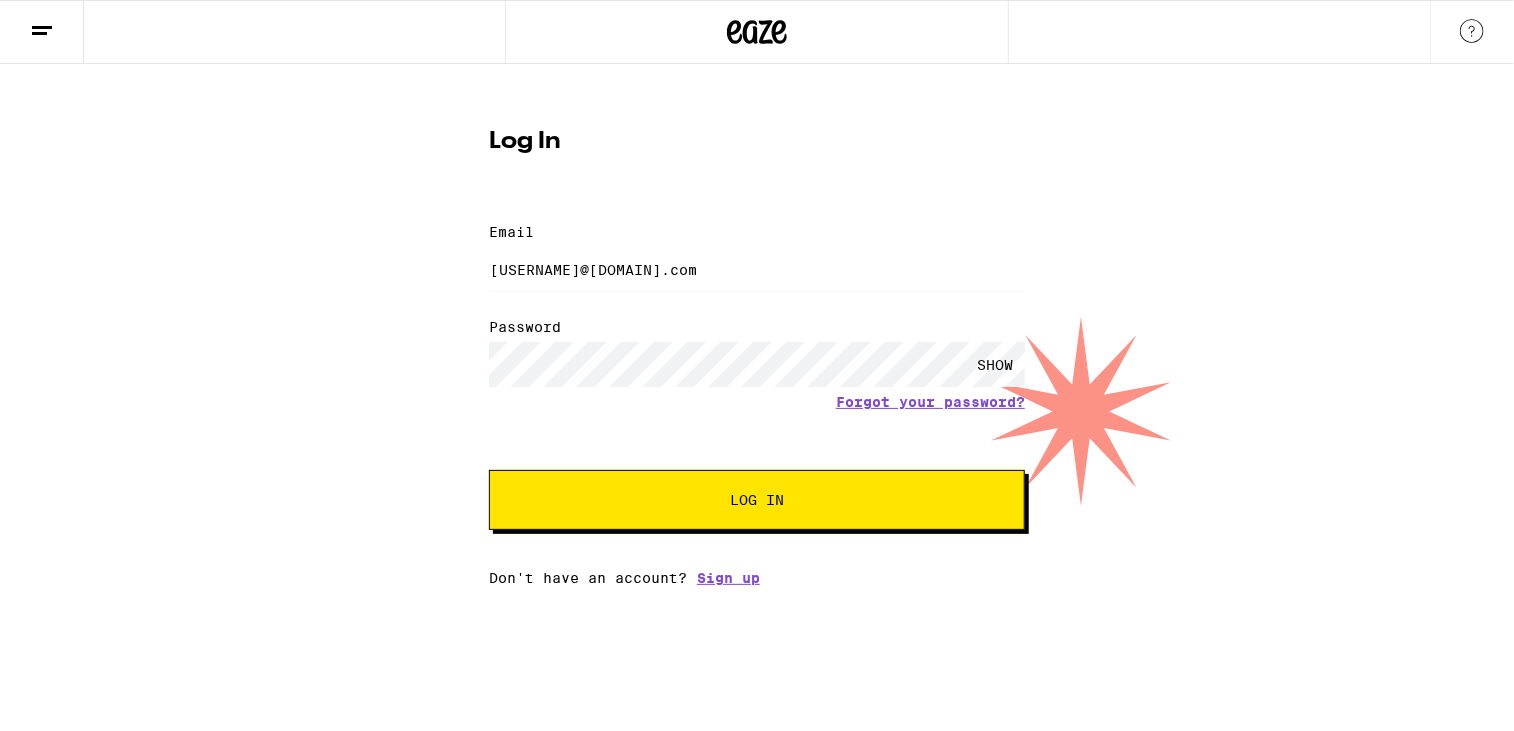click on "Log In" at bounding box center [757, 500] 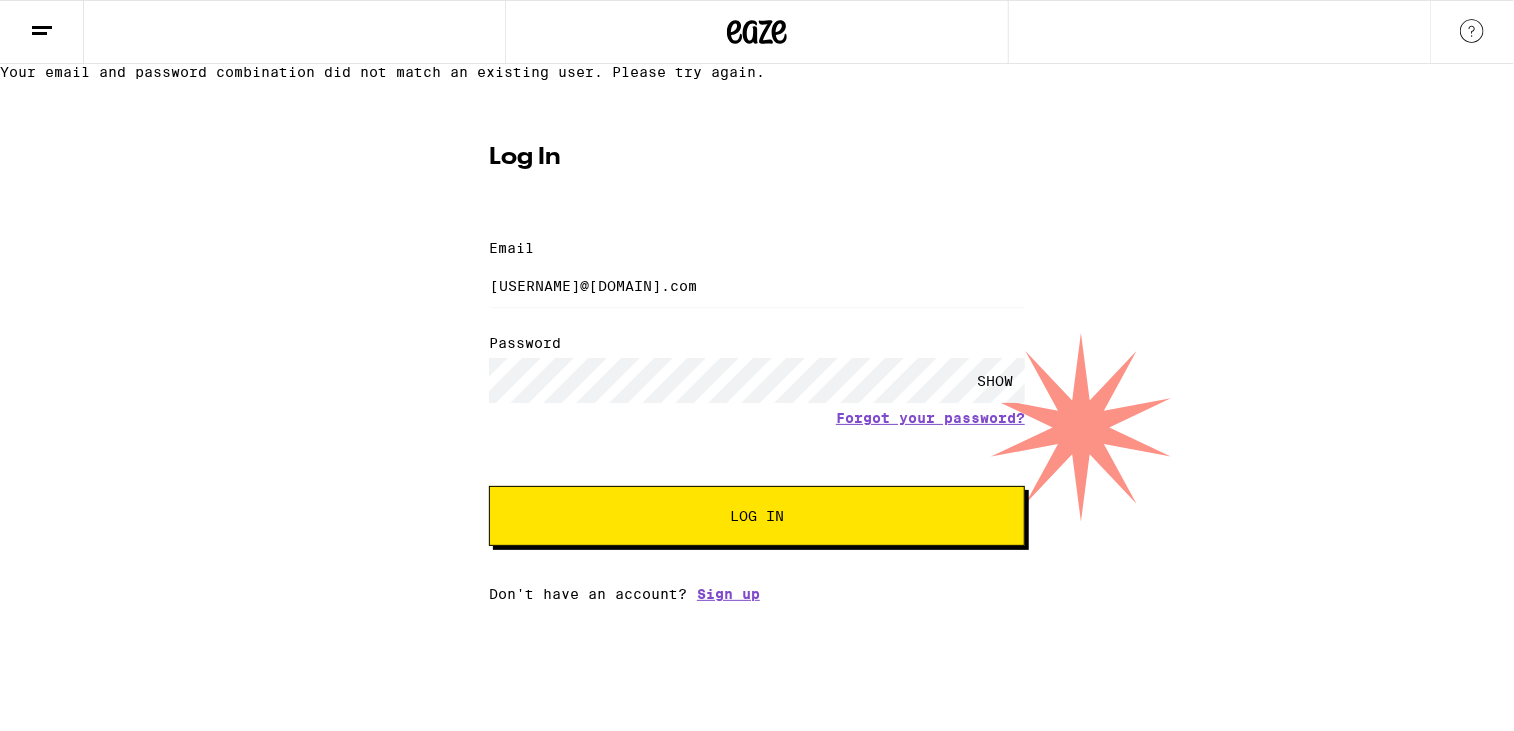 click on "Log In" at bounding box center (757, 516) 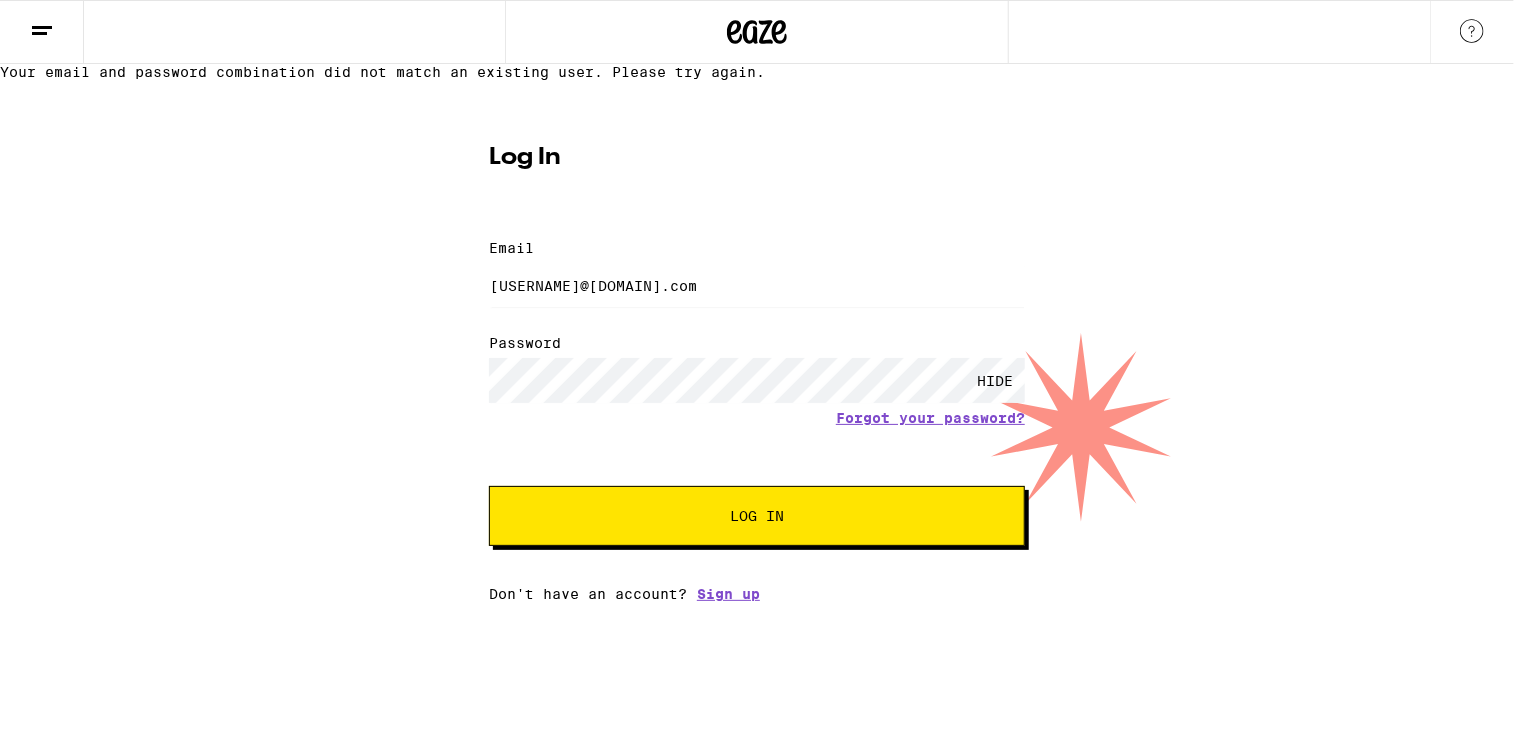 click on "Log In" at bounding box center (757, 516) 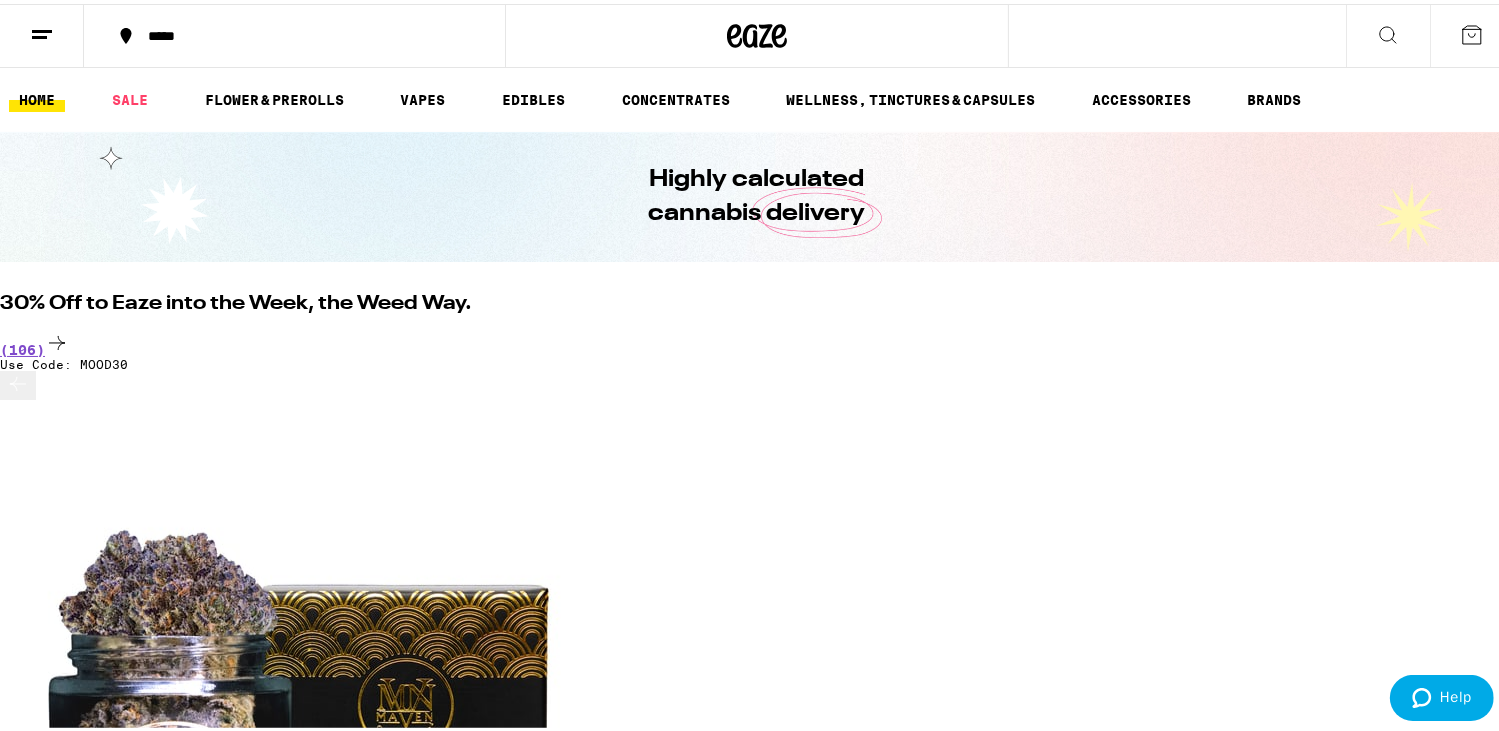 scroll, scrollTop: 0, scrollLeft: 0, axis: both 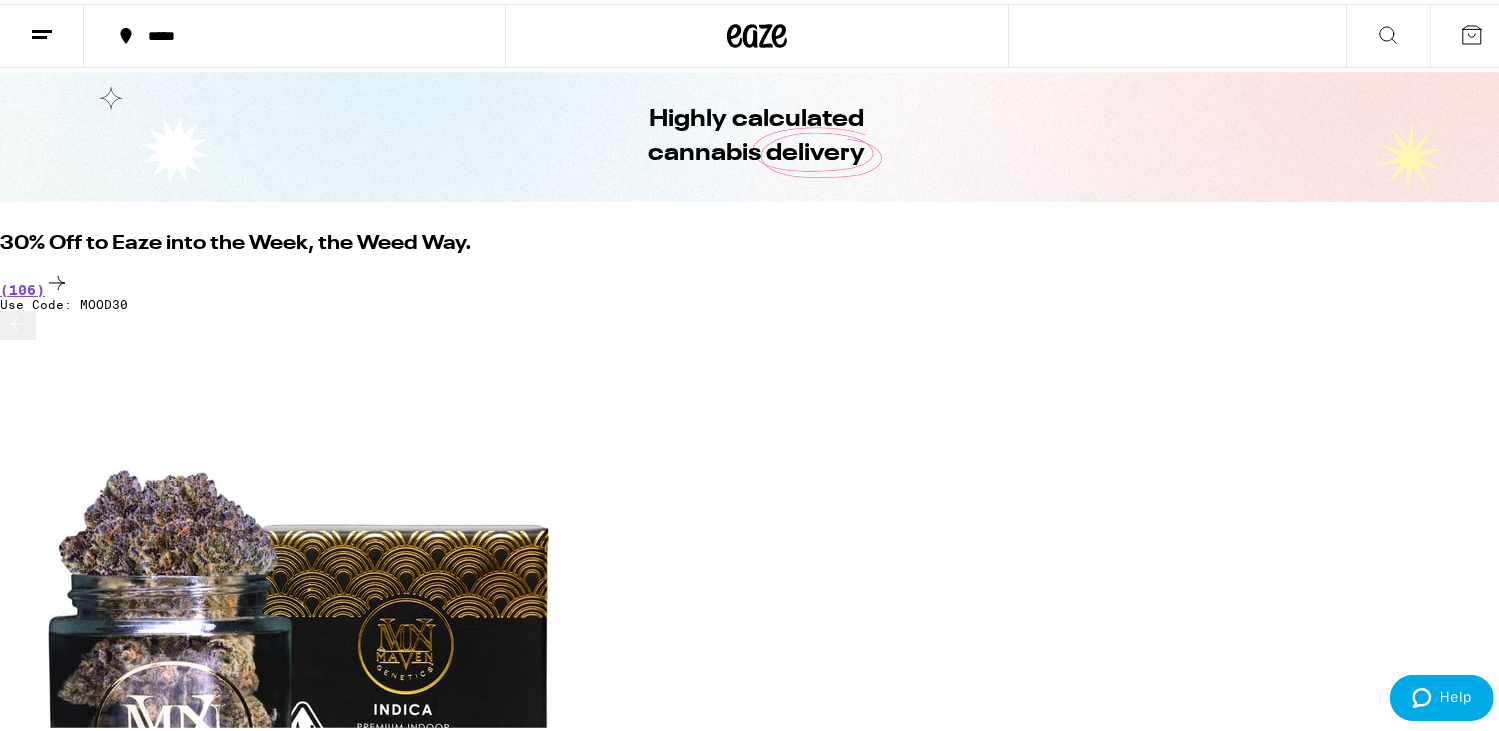 click 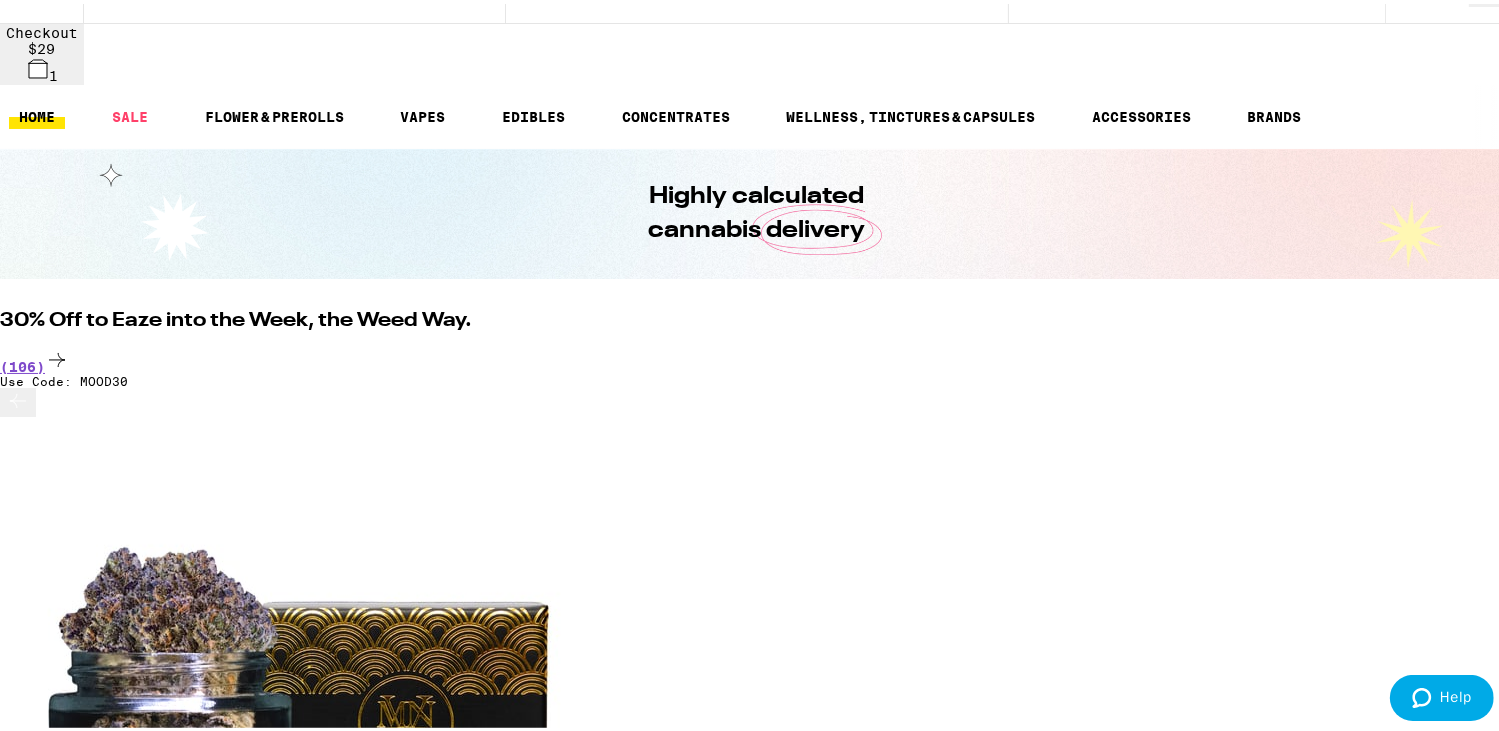 scroll, scrollTop: 124, scrollLeft: 0, axis: vertical 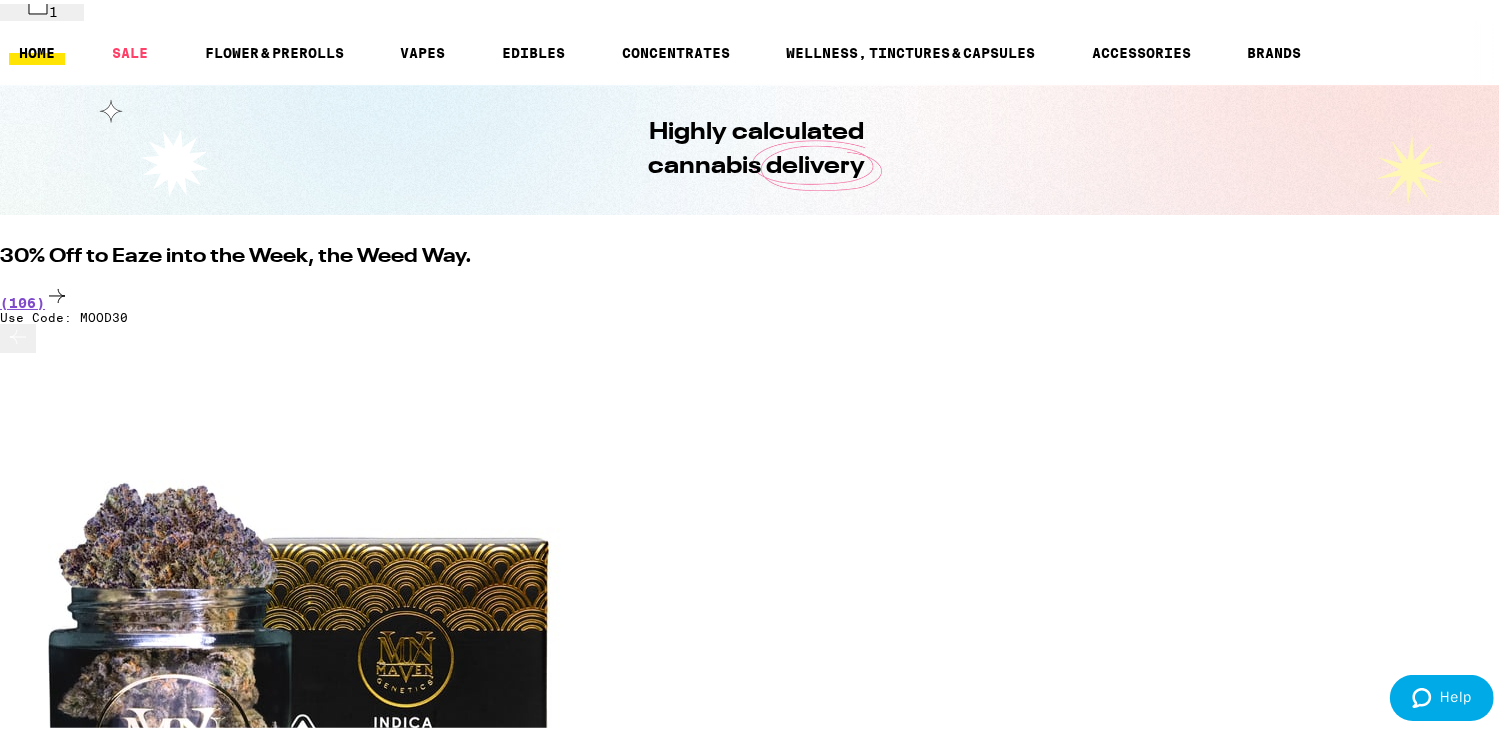 click 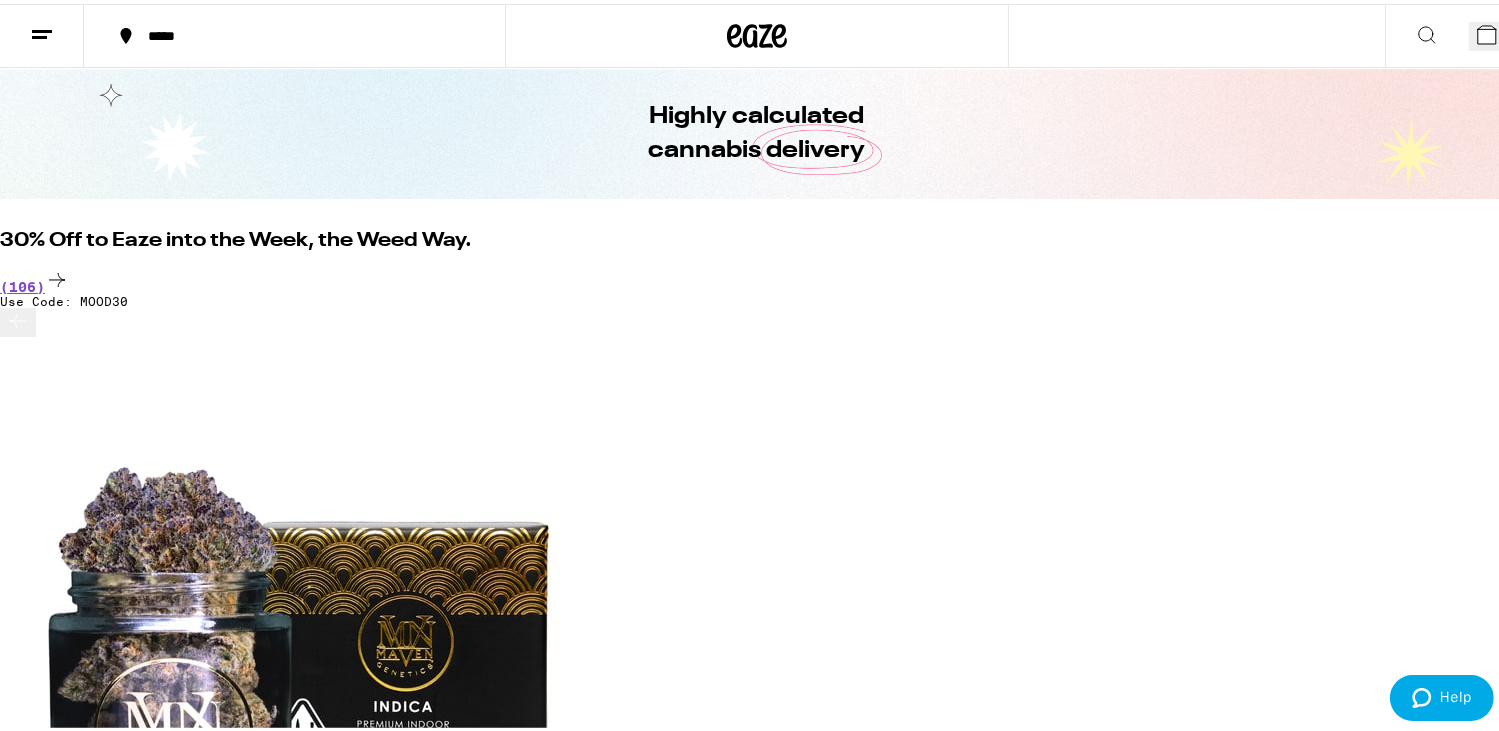 scroll, scrollTop: 60, scrollLeft: 0, axis: vertical 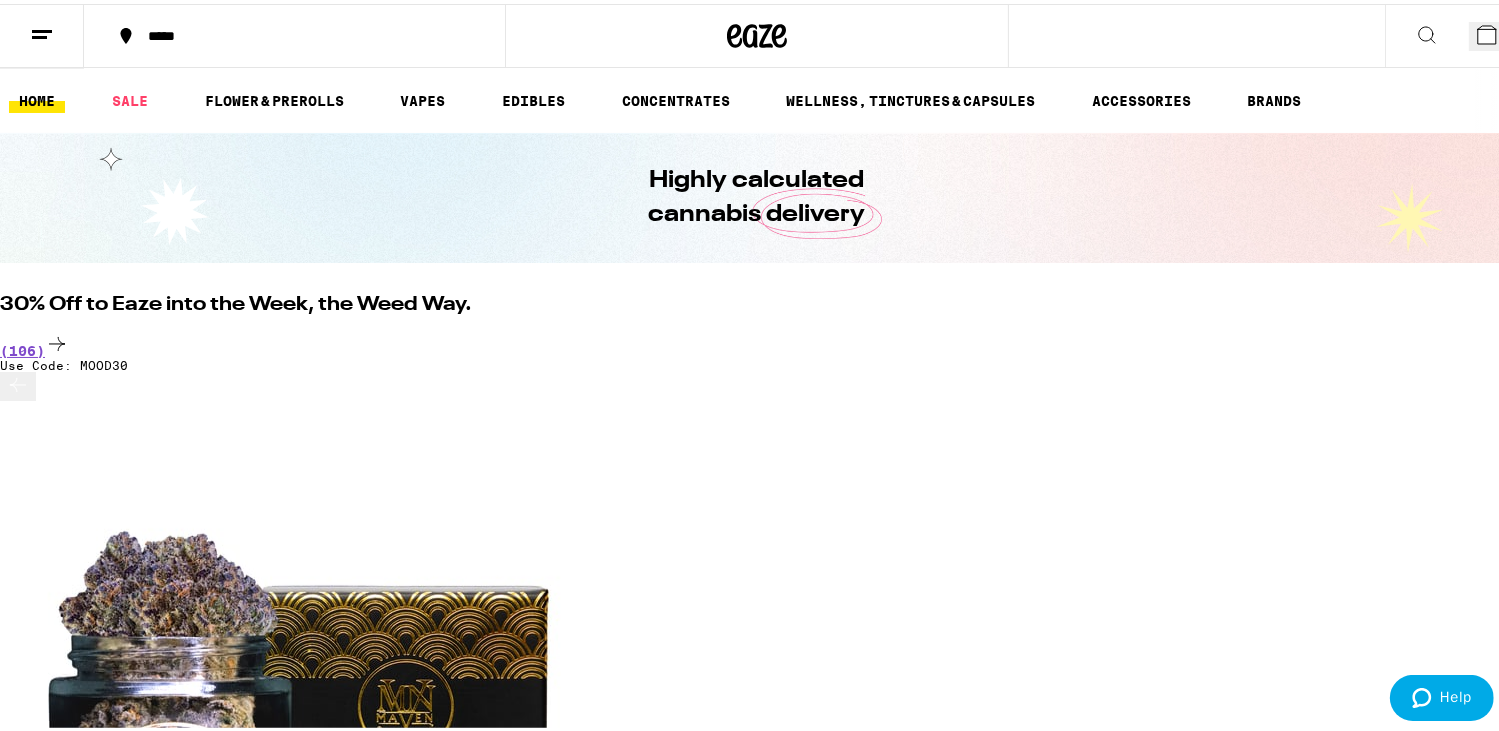 click 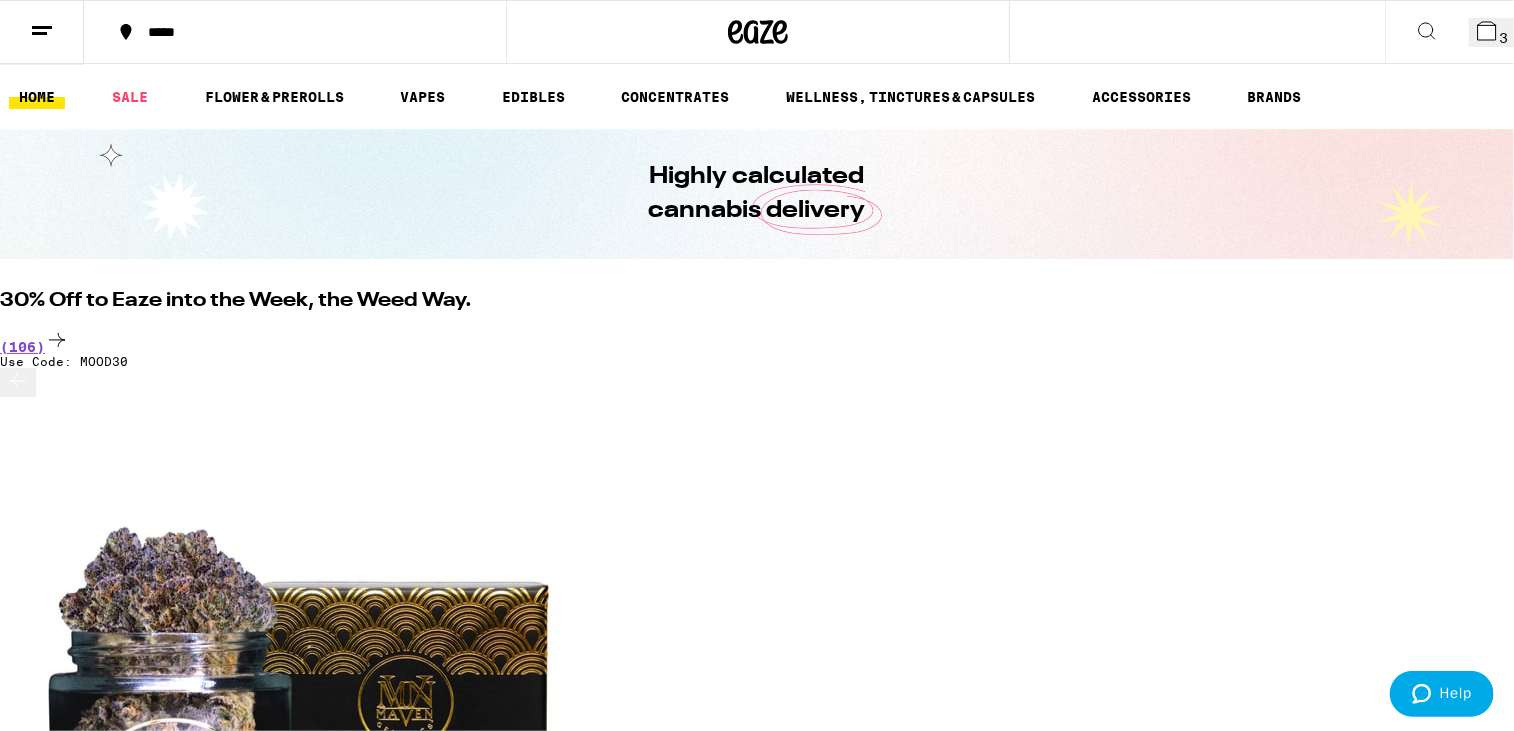 click 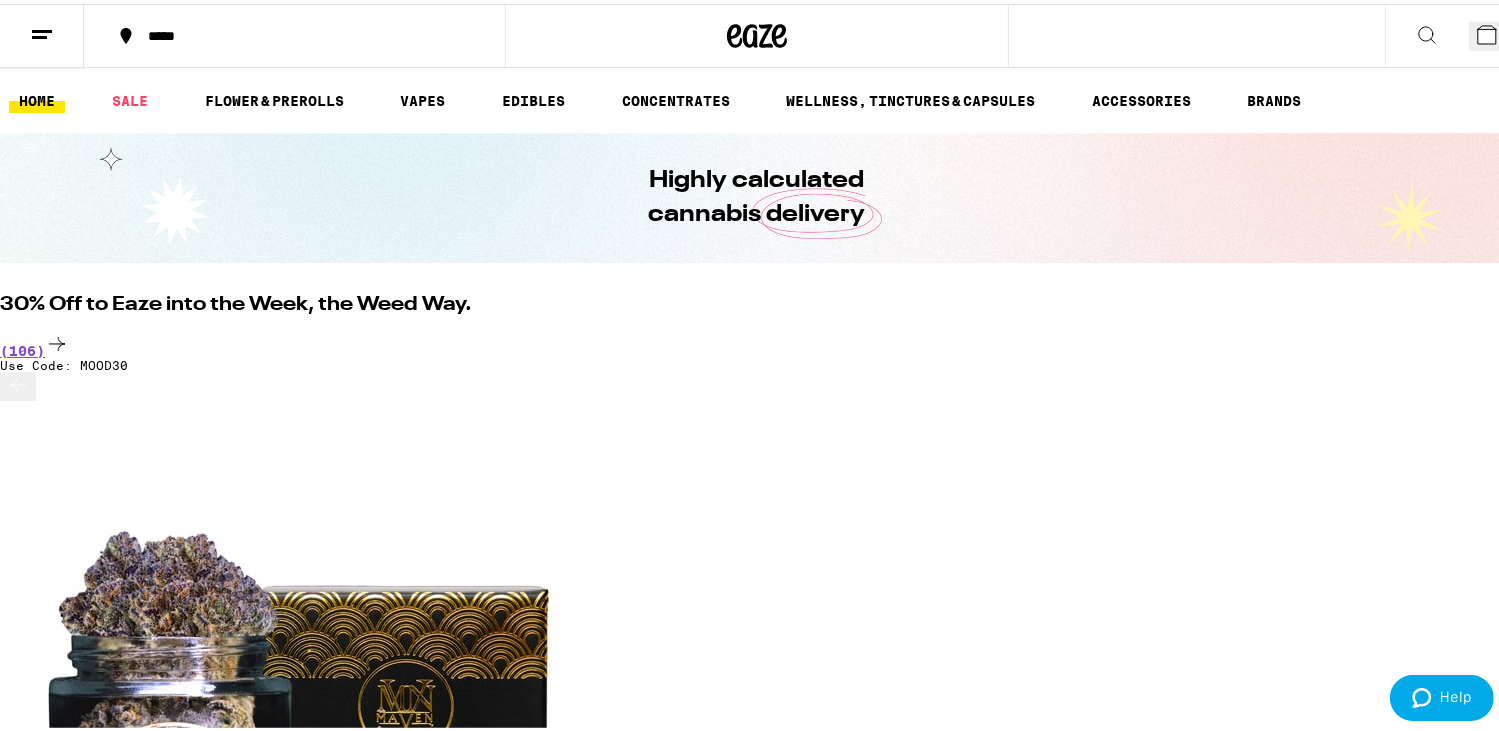 click at bounding box center [18, 15726] 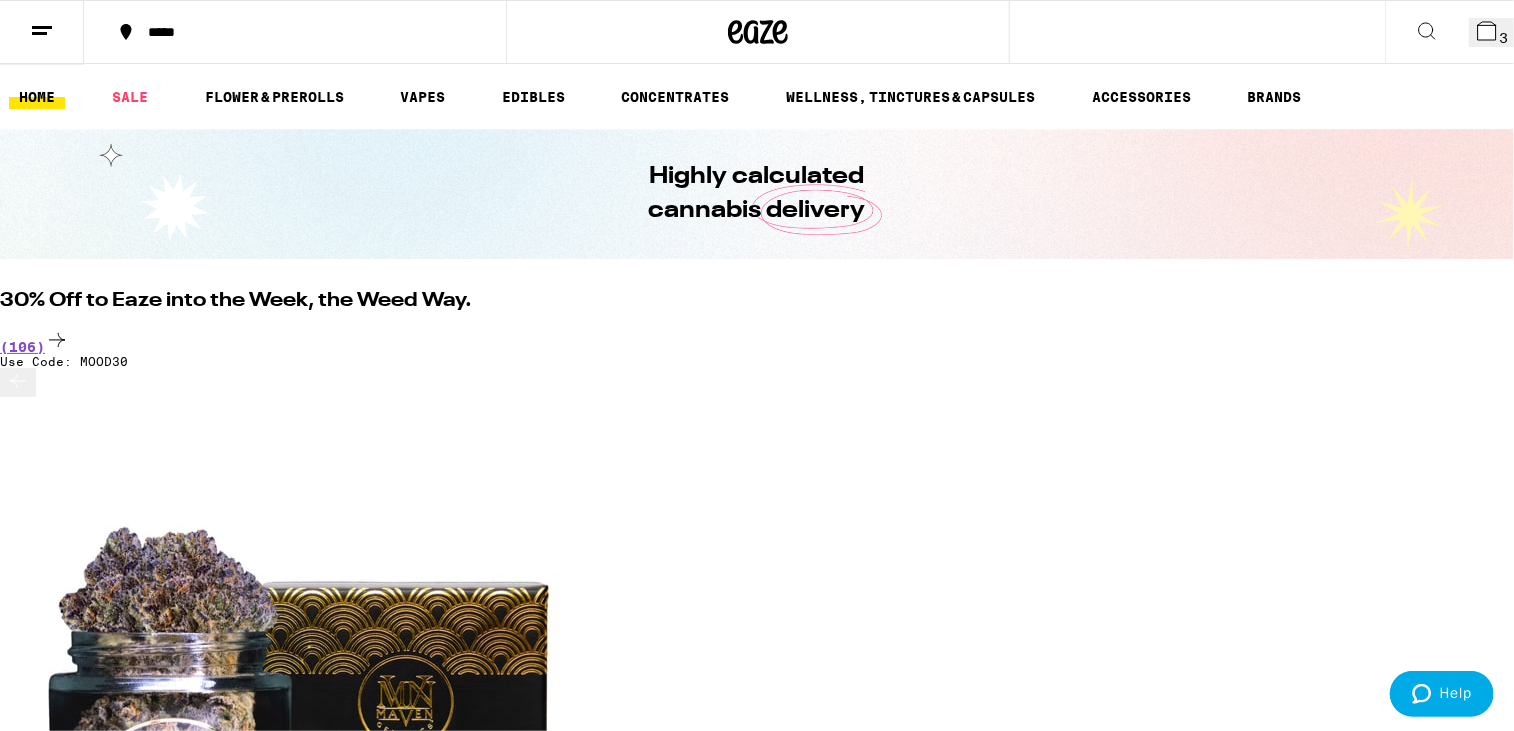 click 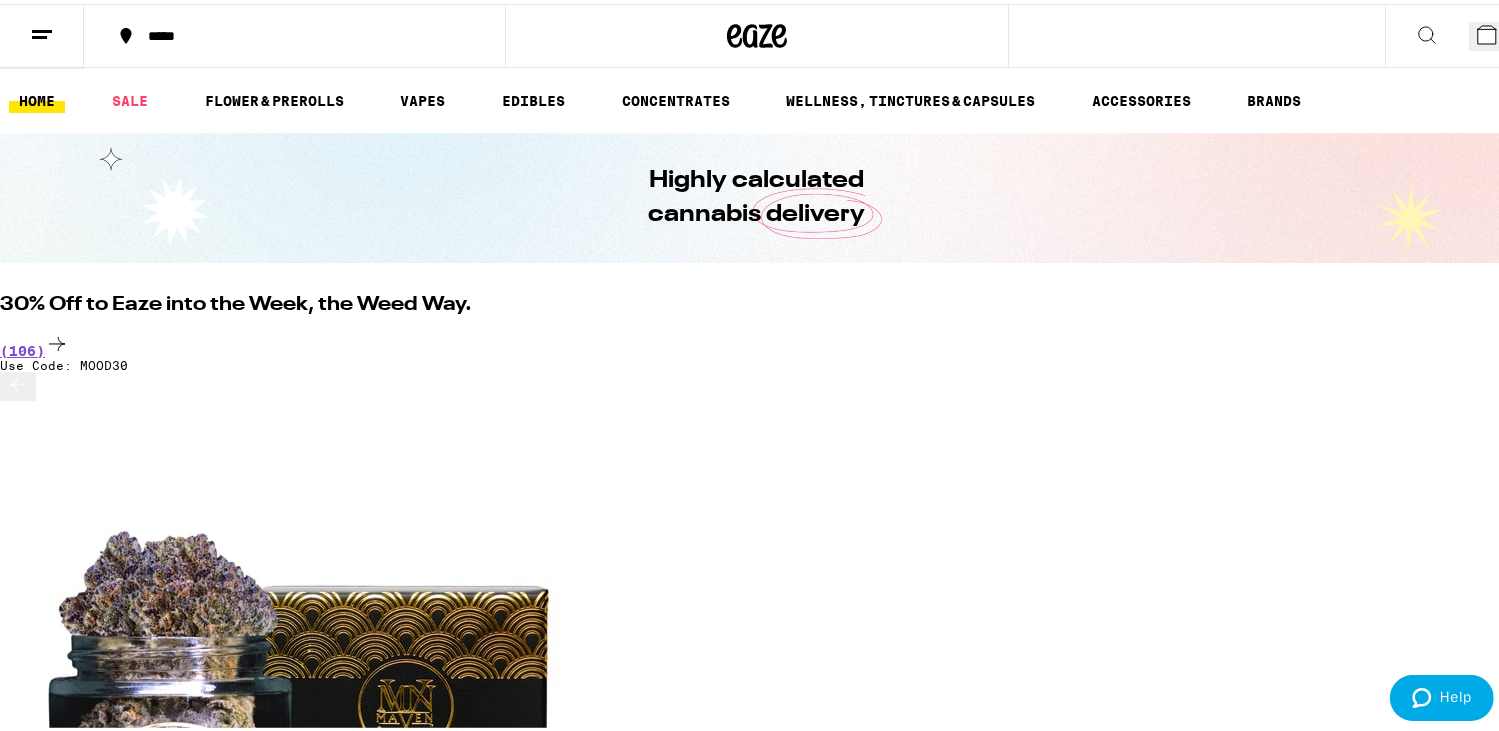 click at bounding box center [18, 20213] 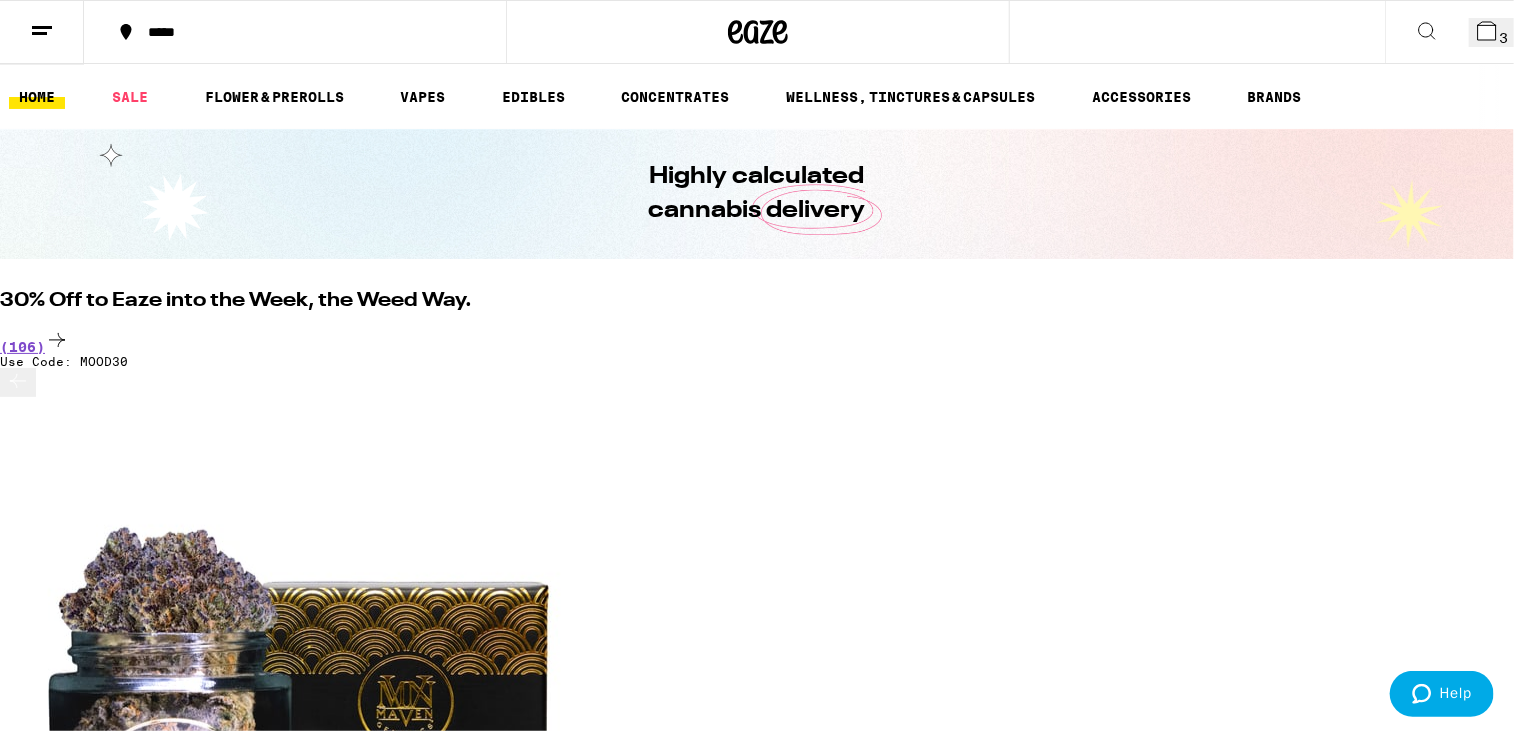 click 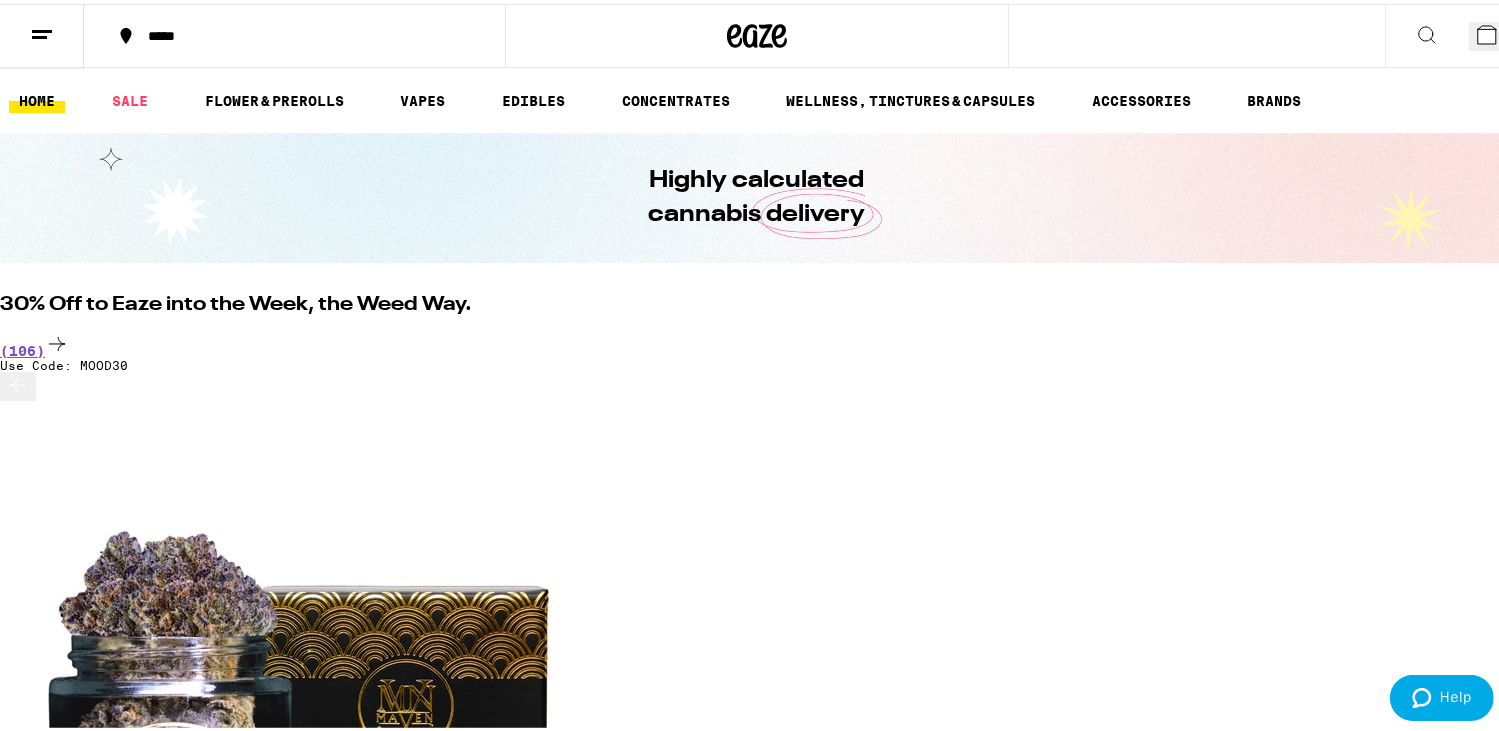 click 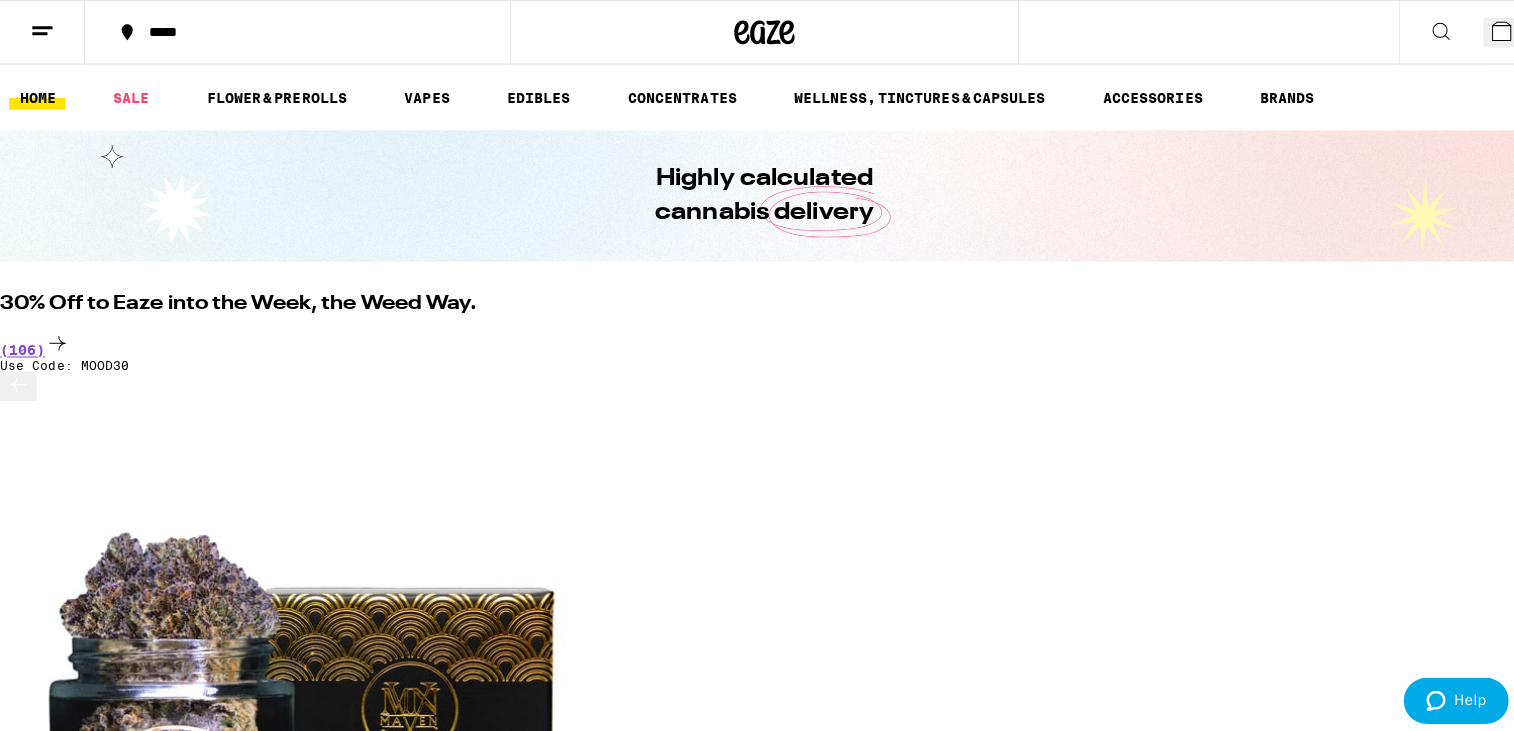 scroll, scrollTop: 0, scrollLeft: 11162, axis: horizontal 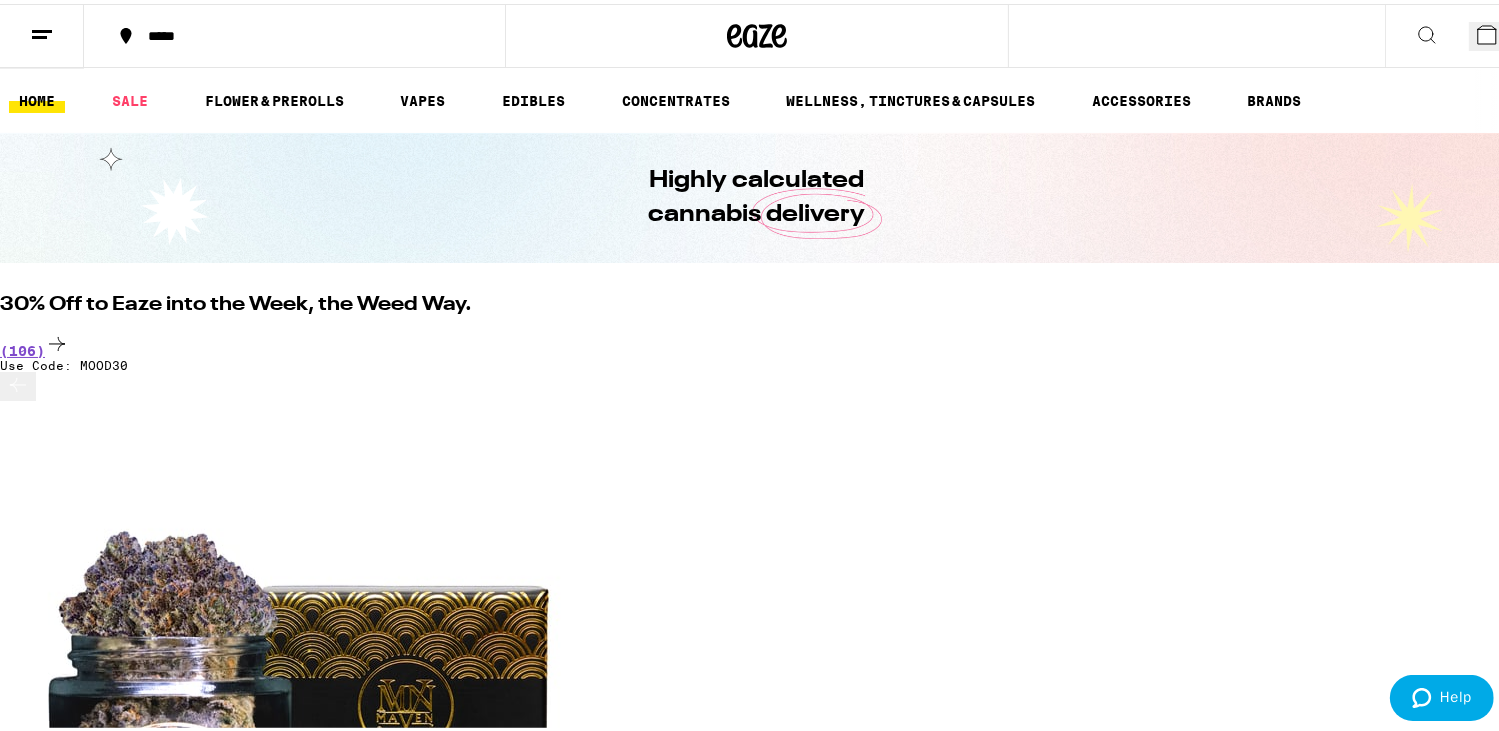 click 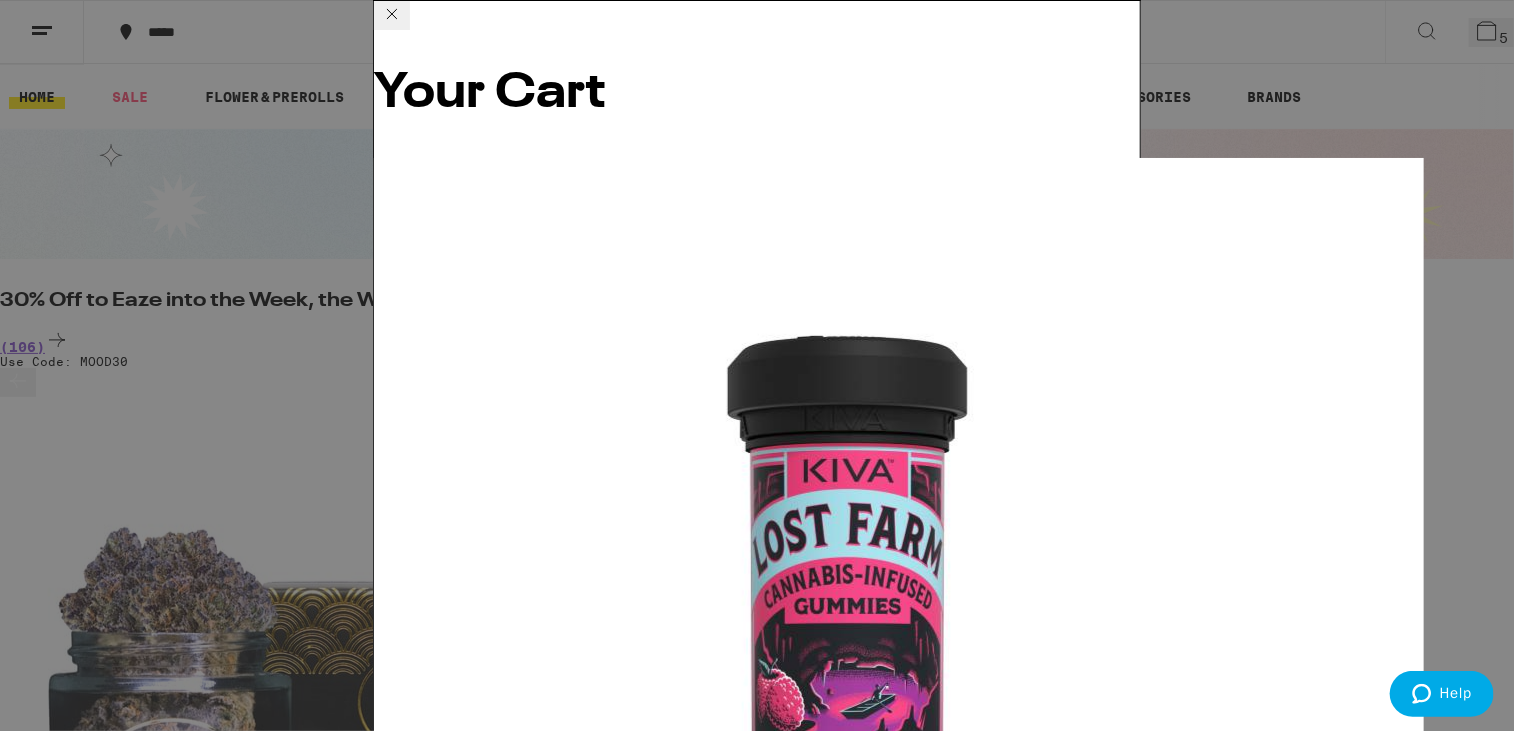 scroll, scrollTop: 0, scrollLeft: 0, axis: both 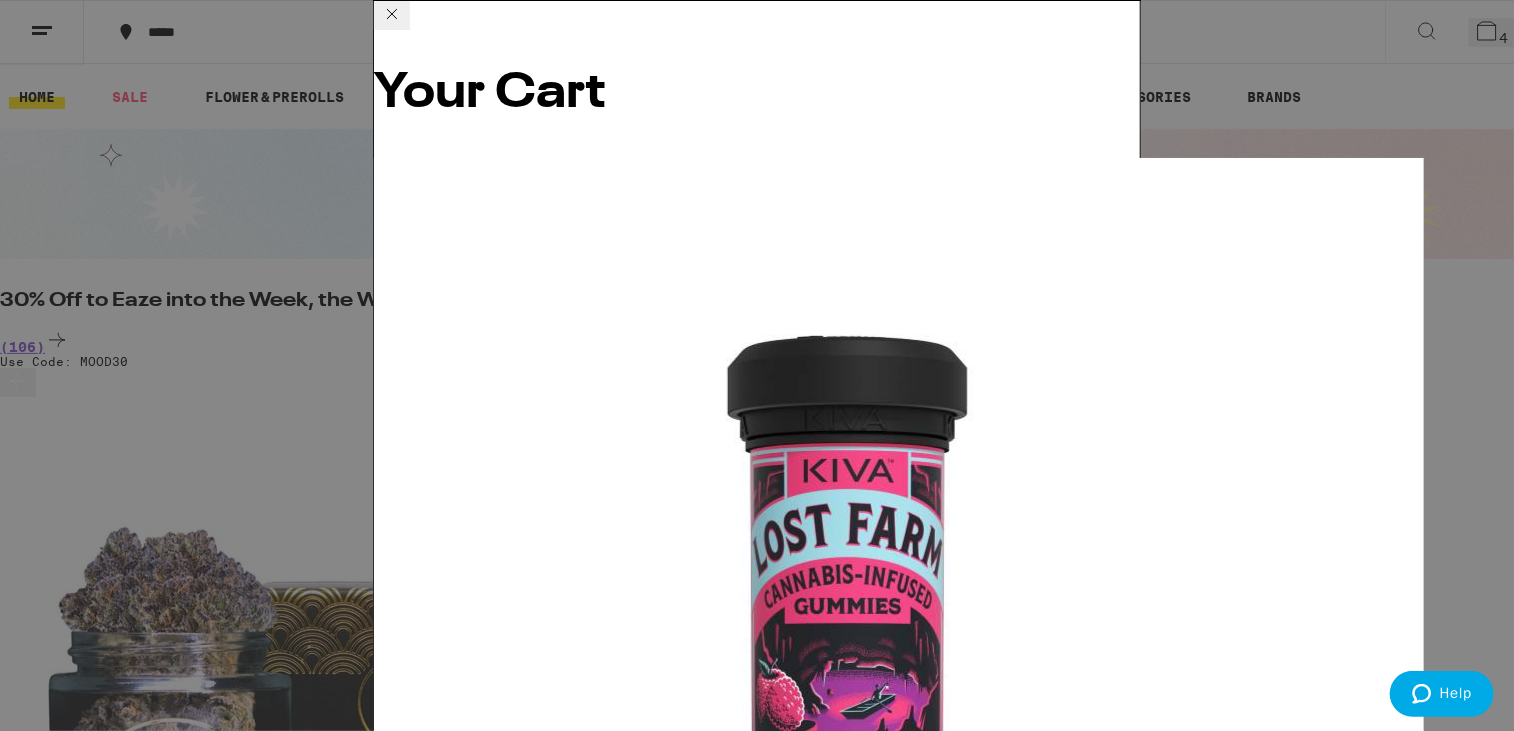 click on "Apply Promo" at bounding box center (429, 9240) 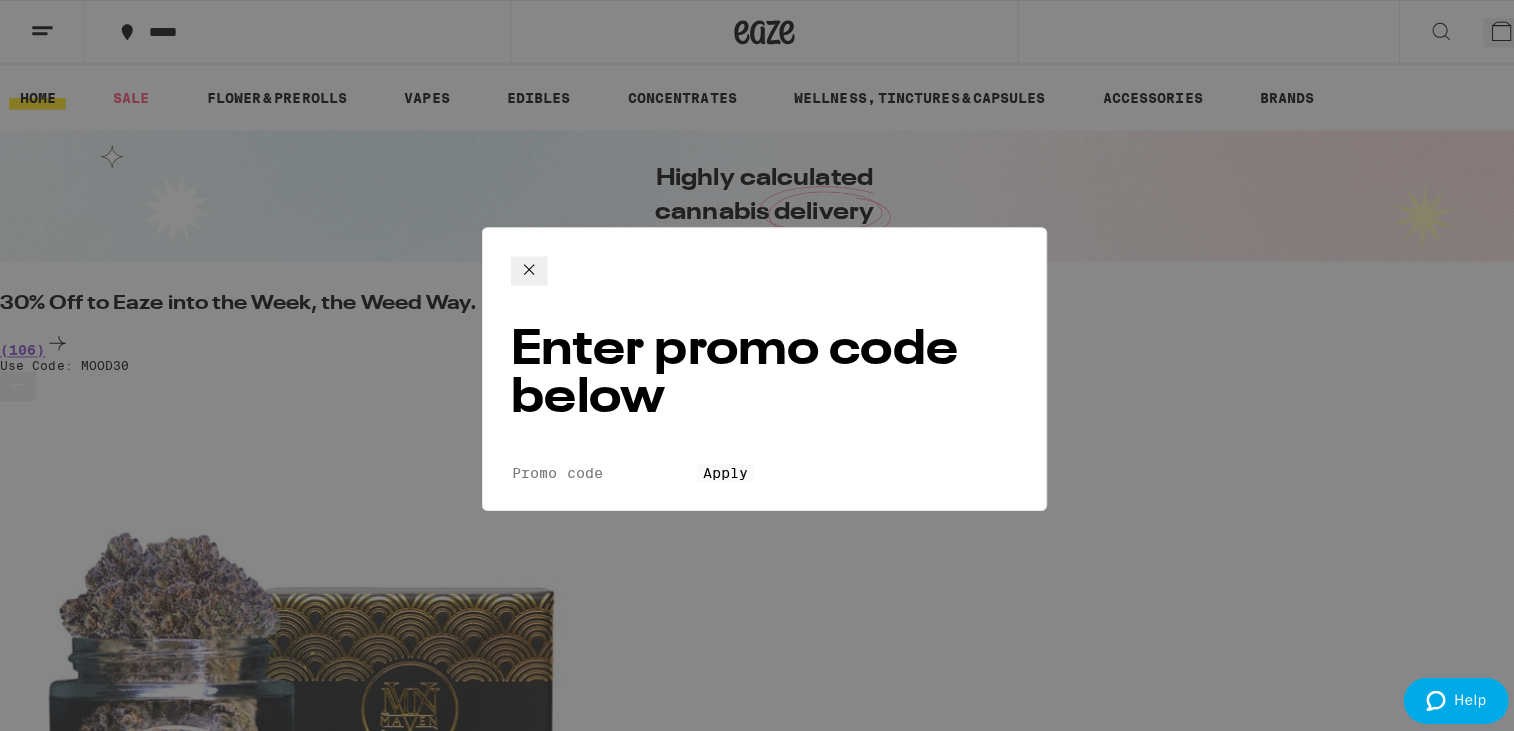 scroll, scrollTop: 0, scrollLeft: 0, axis: both 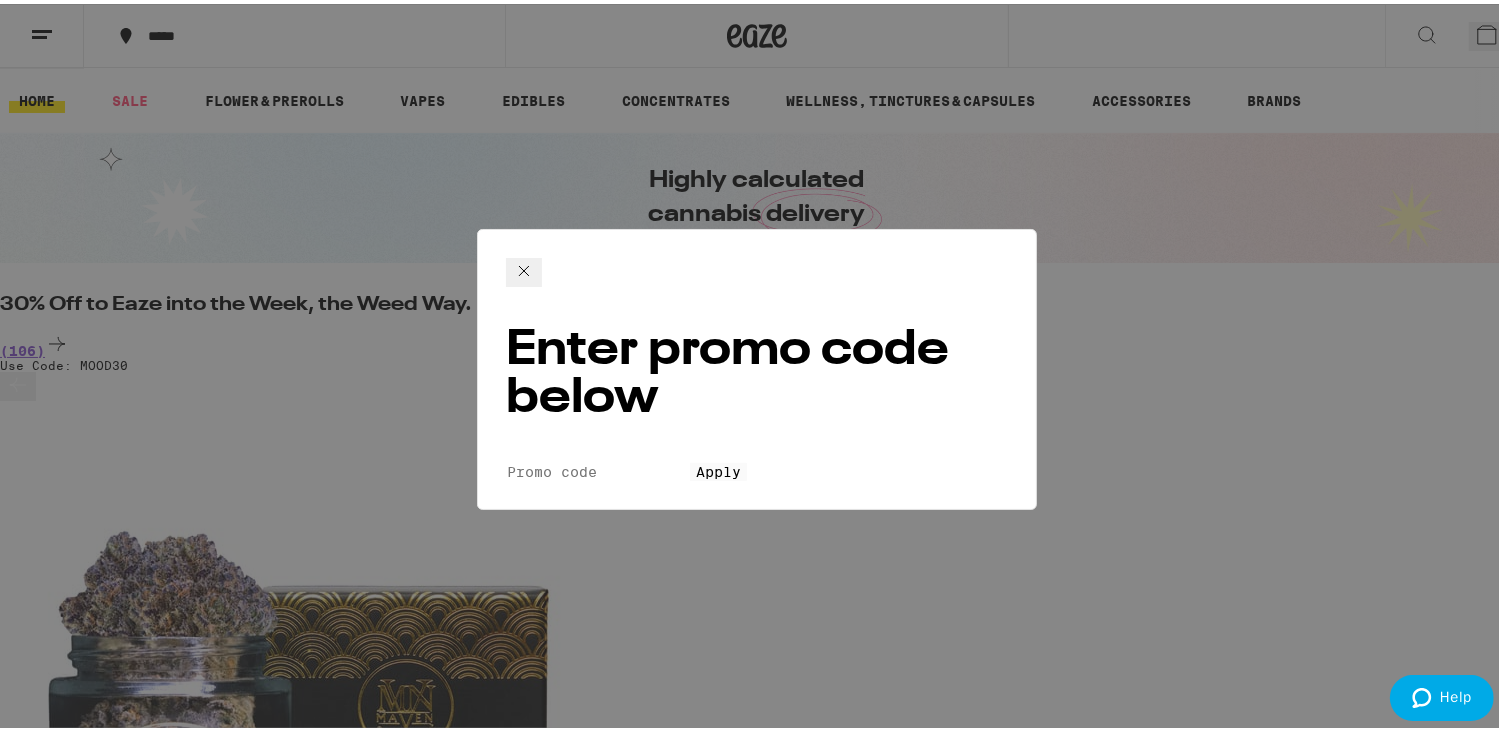 click on "Promo Code" at bounding box center (598, 468) 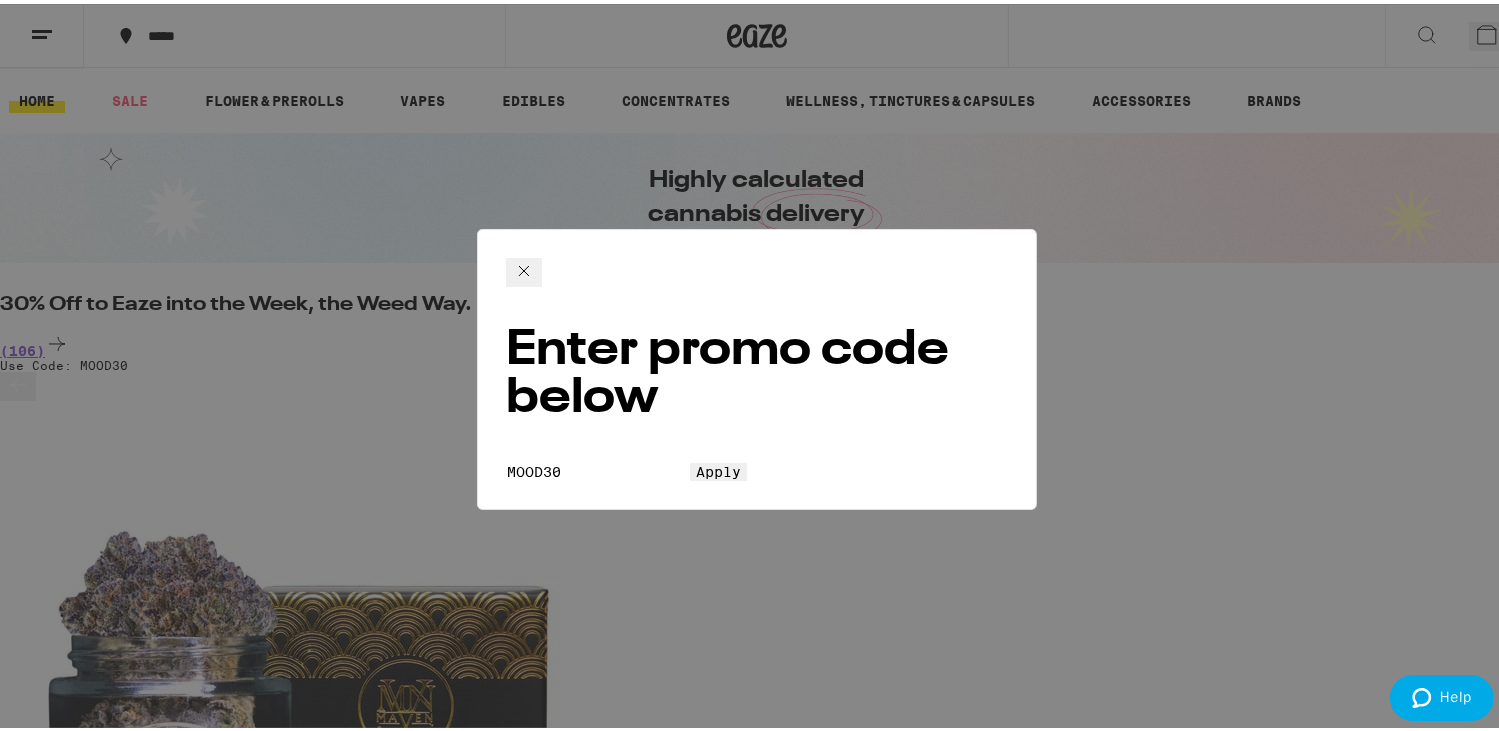 type on "MOOD30" 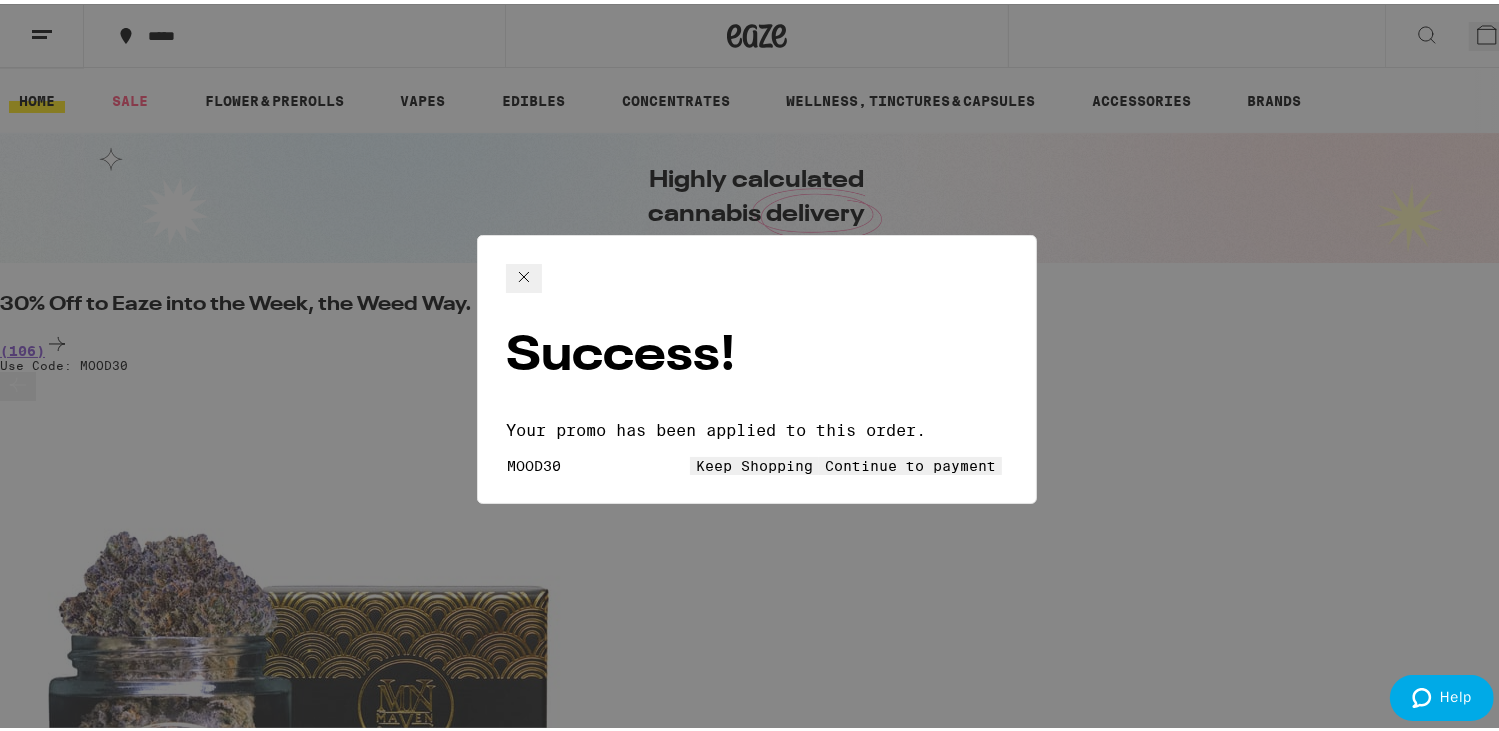 click 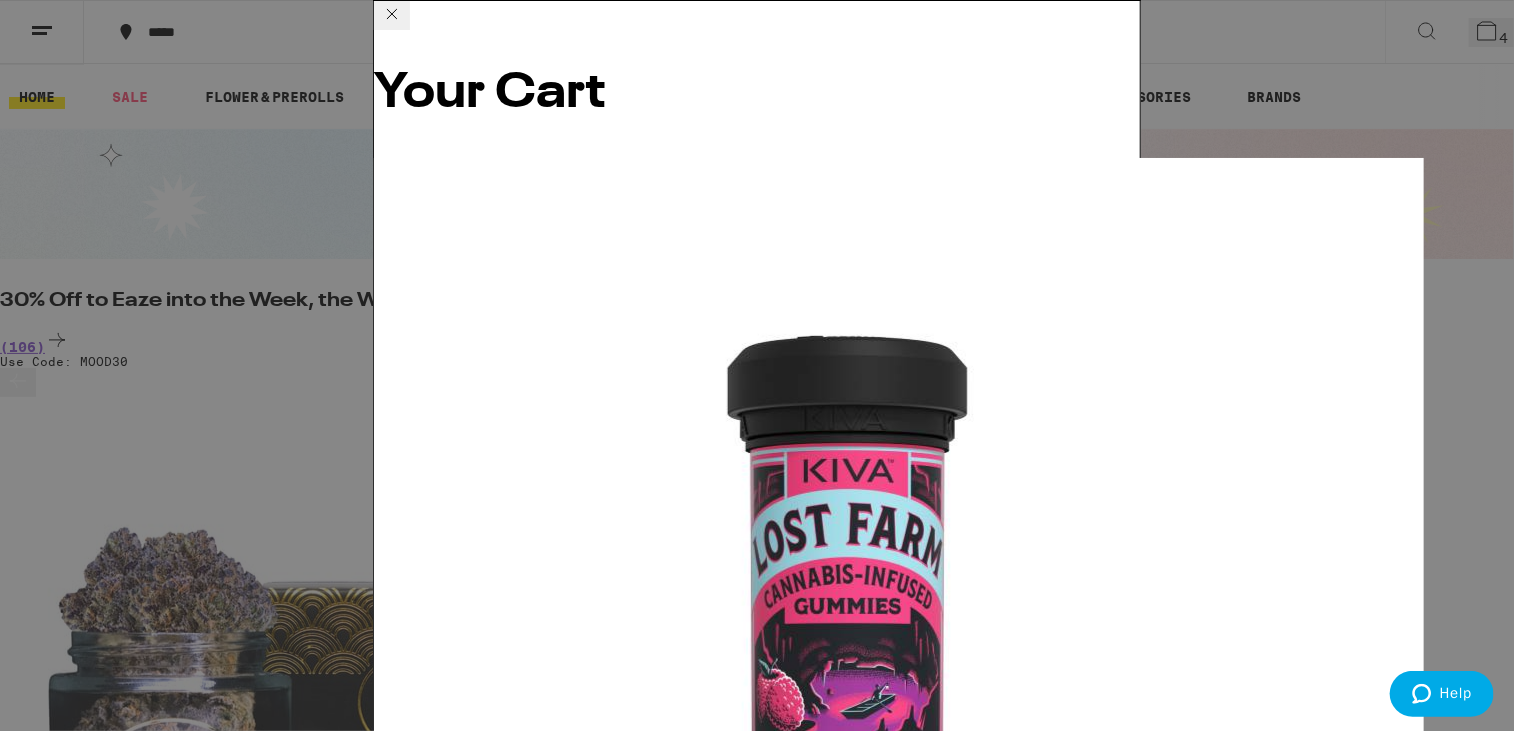 scroll, scrollTop: 0, scrollLeft: 0, axis: both 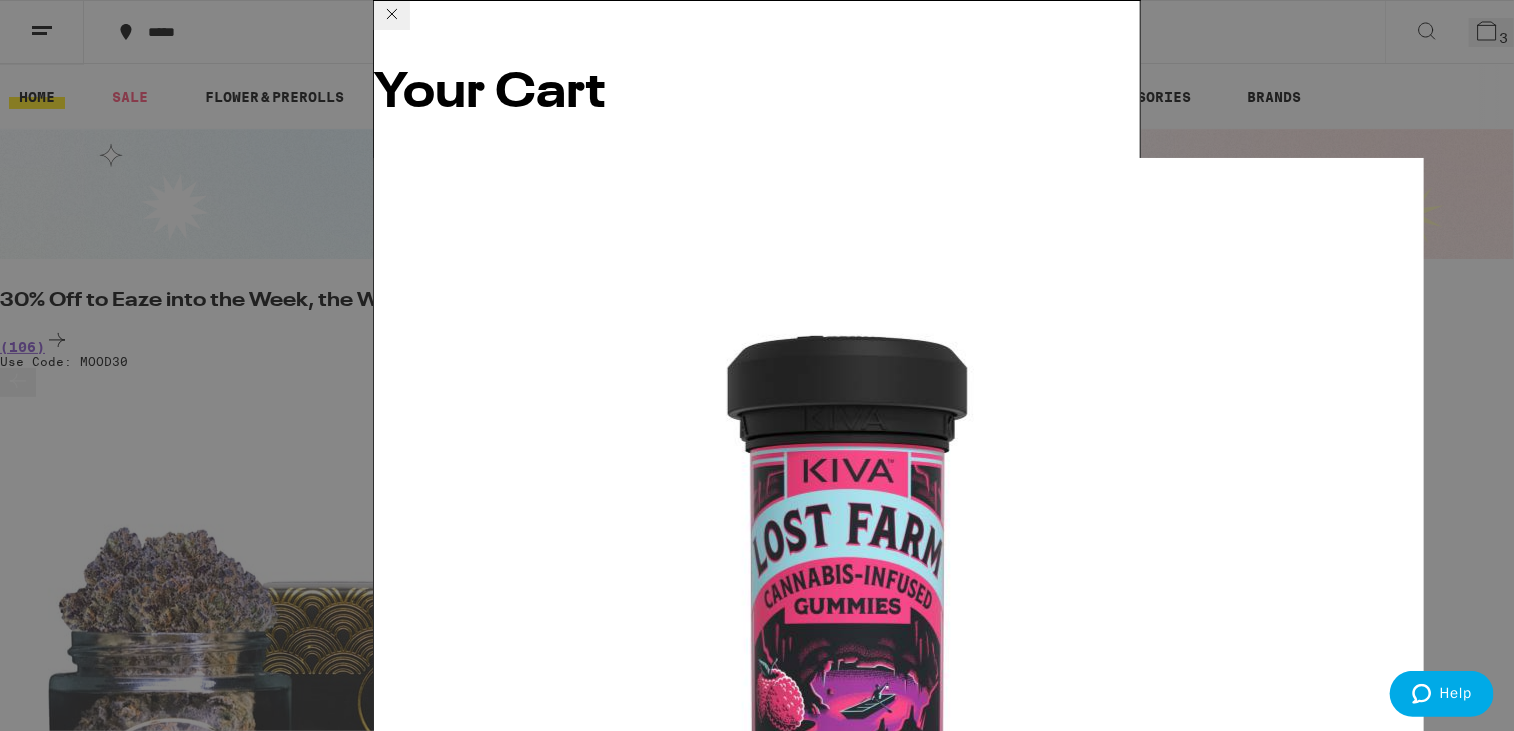 click on "Checkout" at bounding box center [527, 12054] 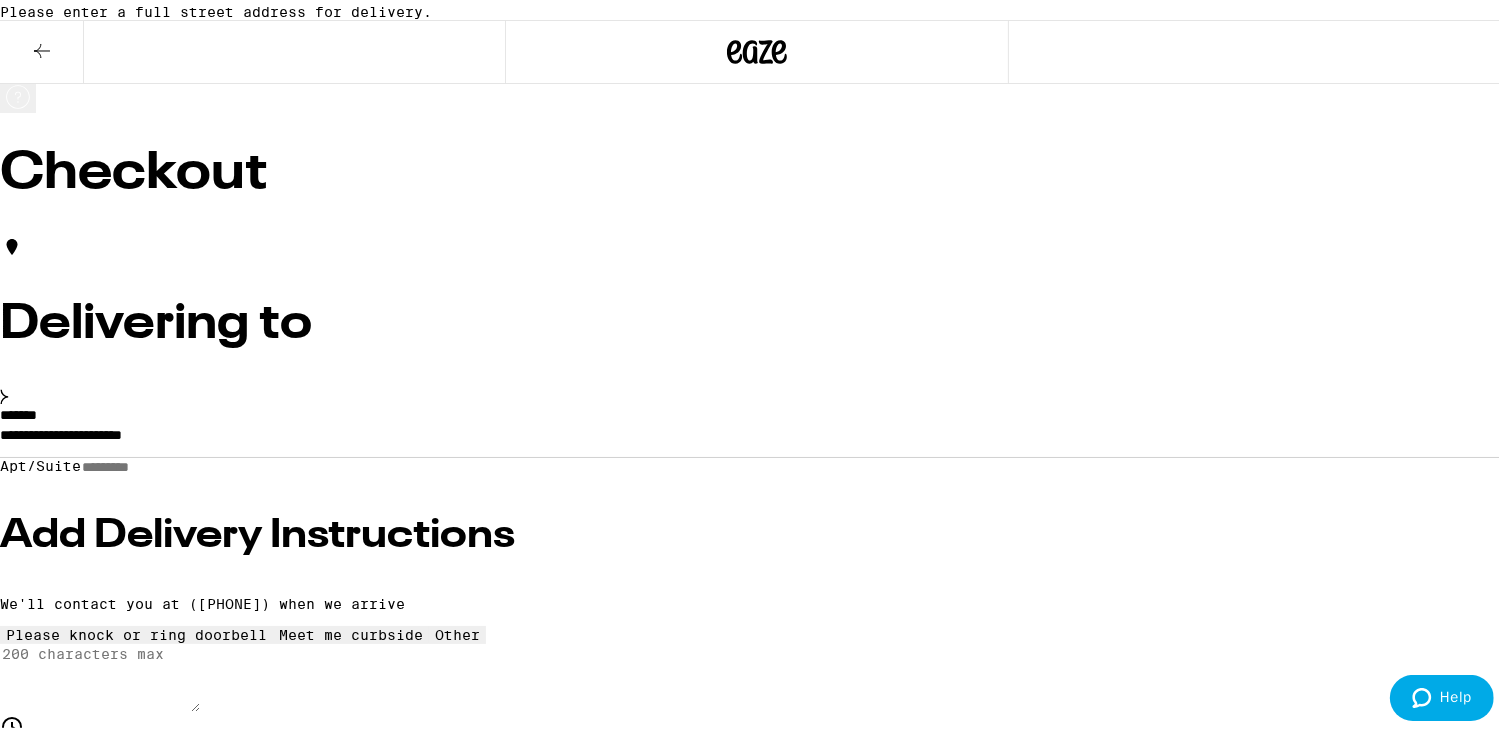 scroll, scrollTop: 148, scrollLeft: 0, axis: vertical 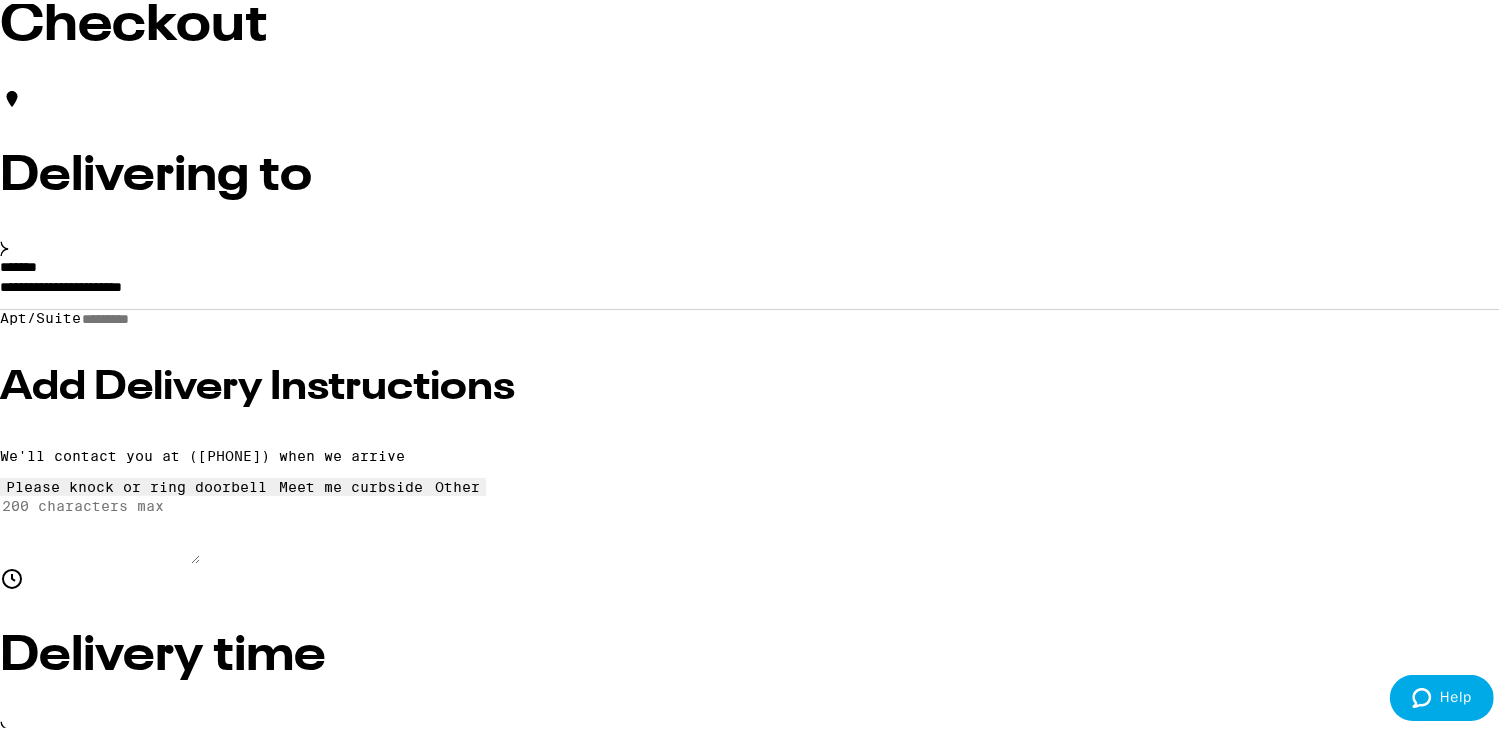 click on "**********" at bounding box center [757, 288] 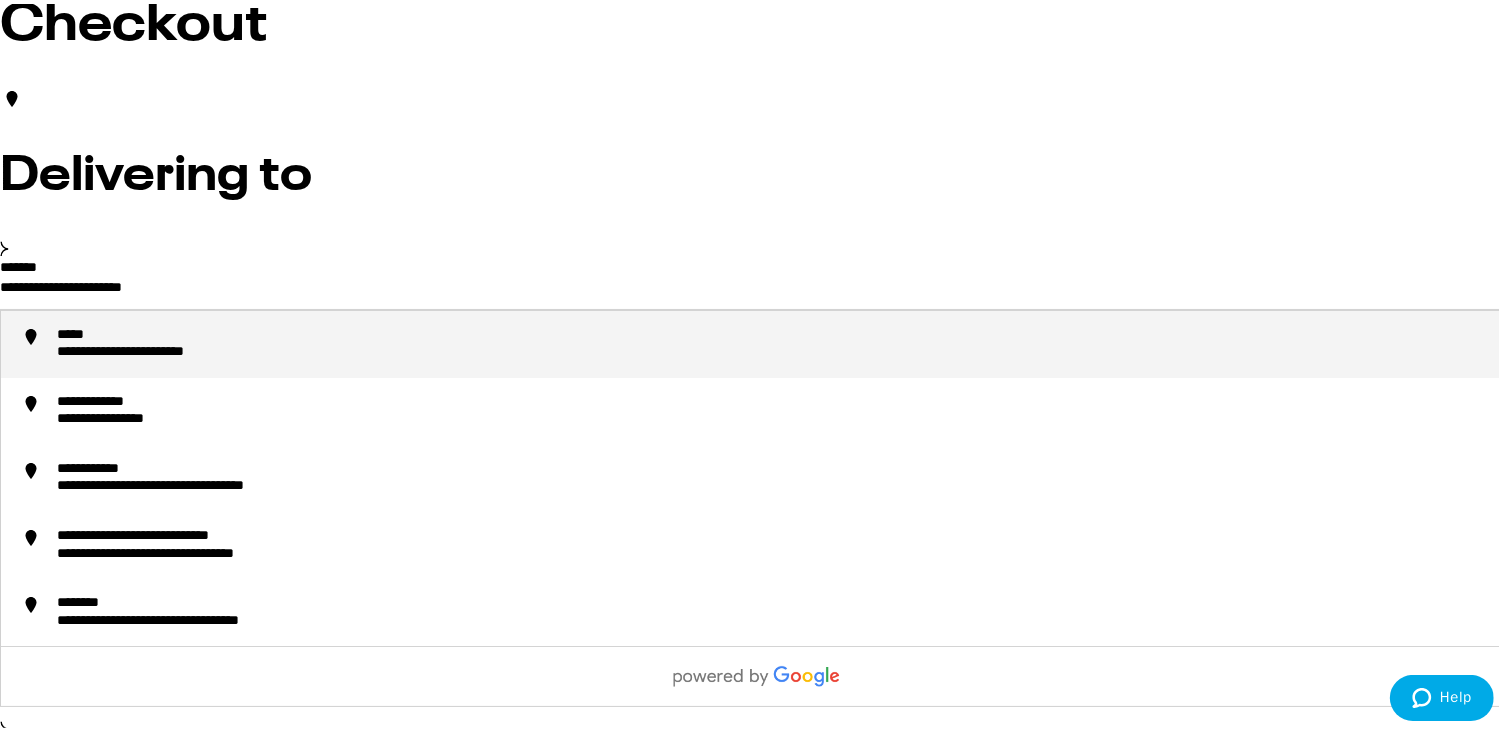 drag, startPoint x: 420, startPoint y: 302, endPoint x: 183, endPoint y: 274, distance: 238.64827 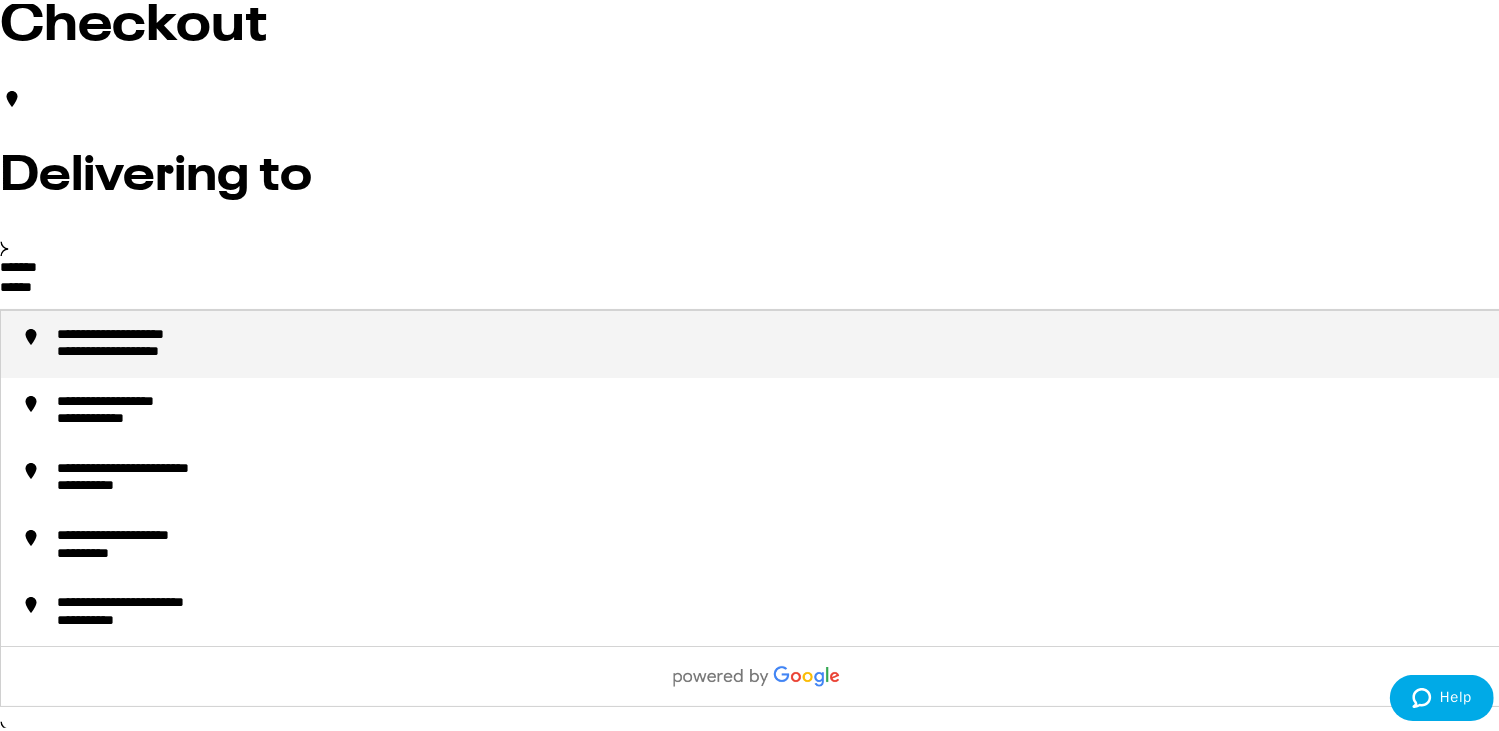 click on "**********" at bounding box center [147, 349] 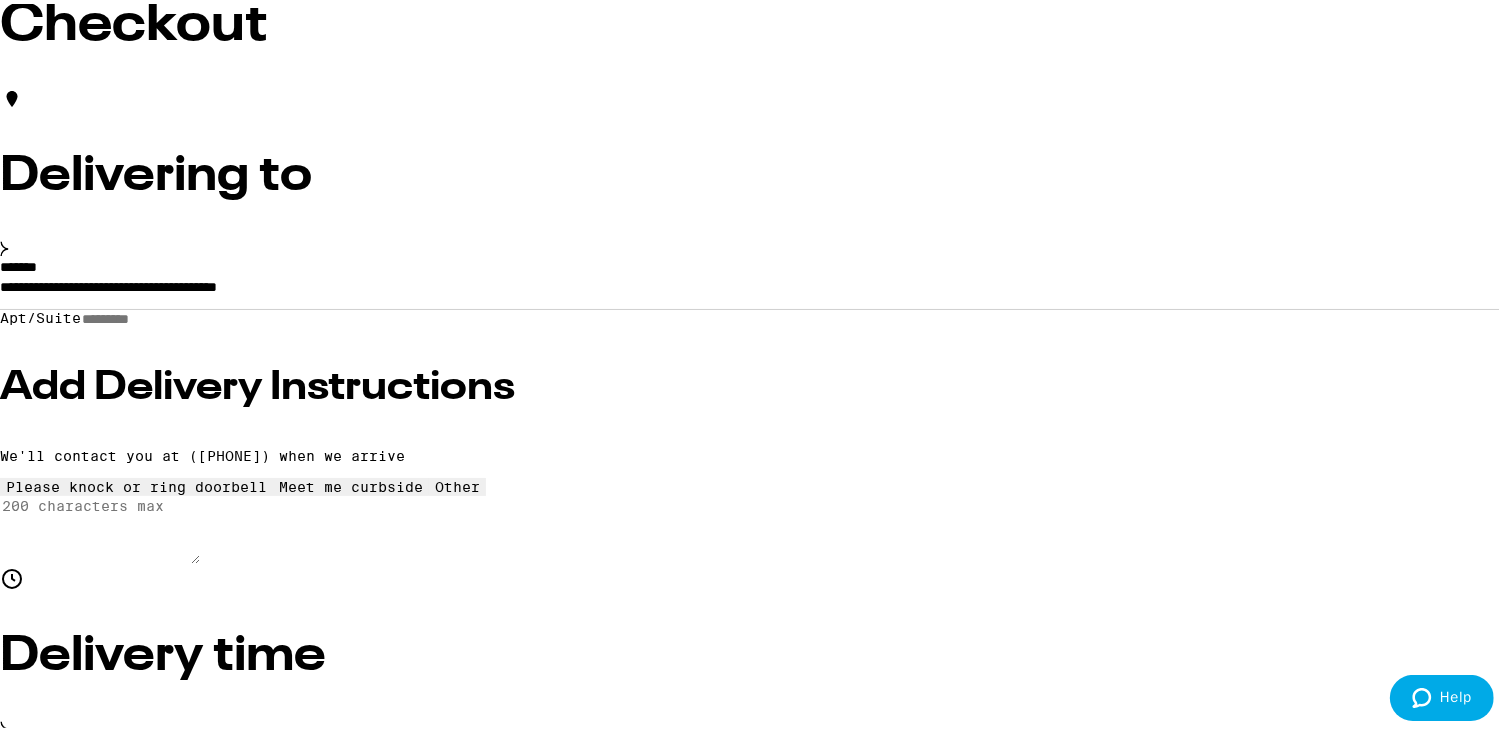 type on "**********" 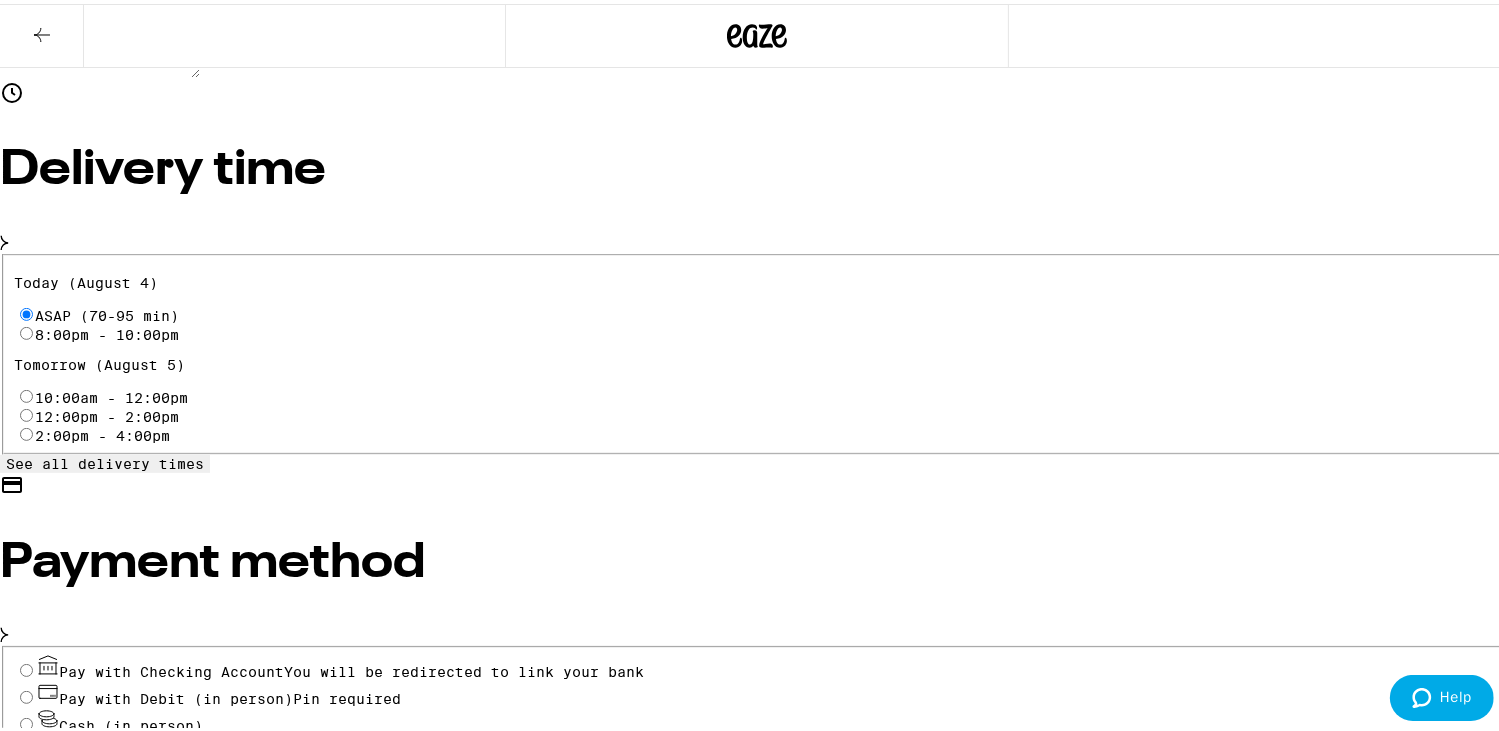scroll, scrollTop: 656, scrollLeft: 0, axis: vertical 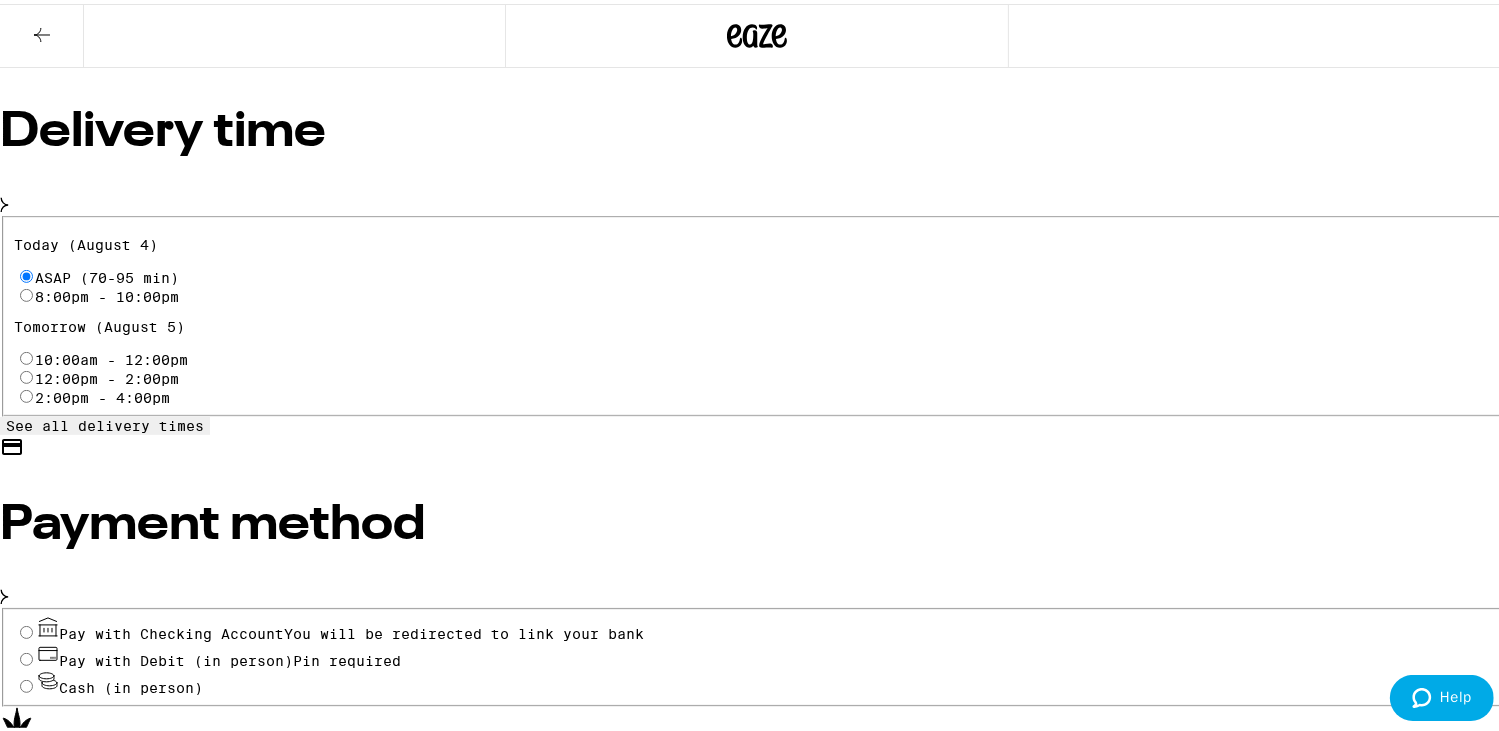 click on "Pay with Debit (in person) Pin required" at bounding box center [26, 655] 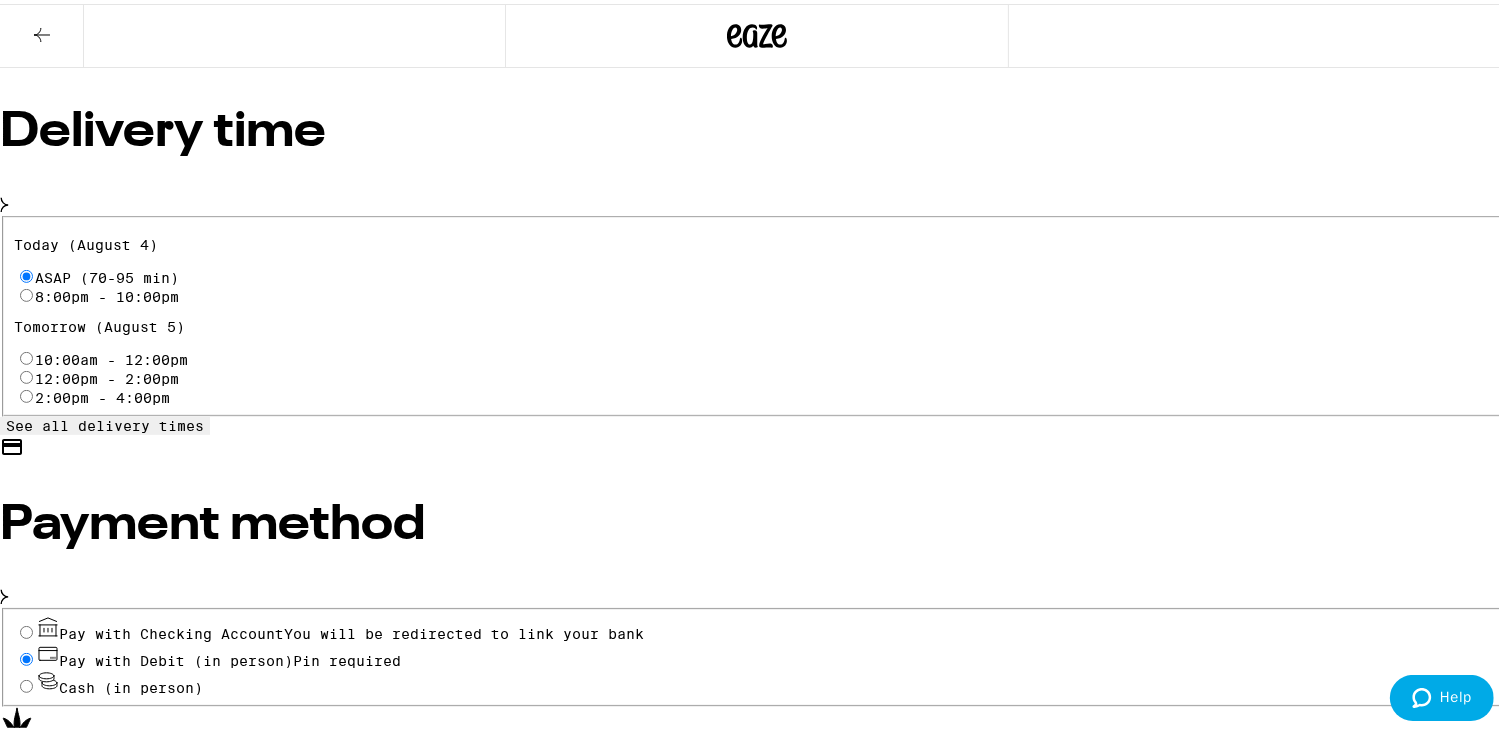 radio on "true" 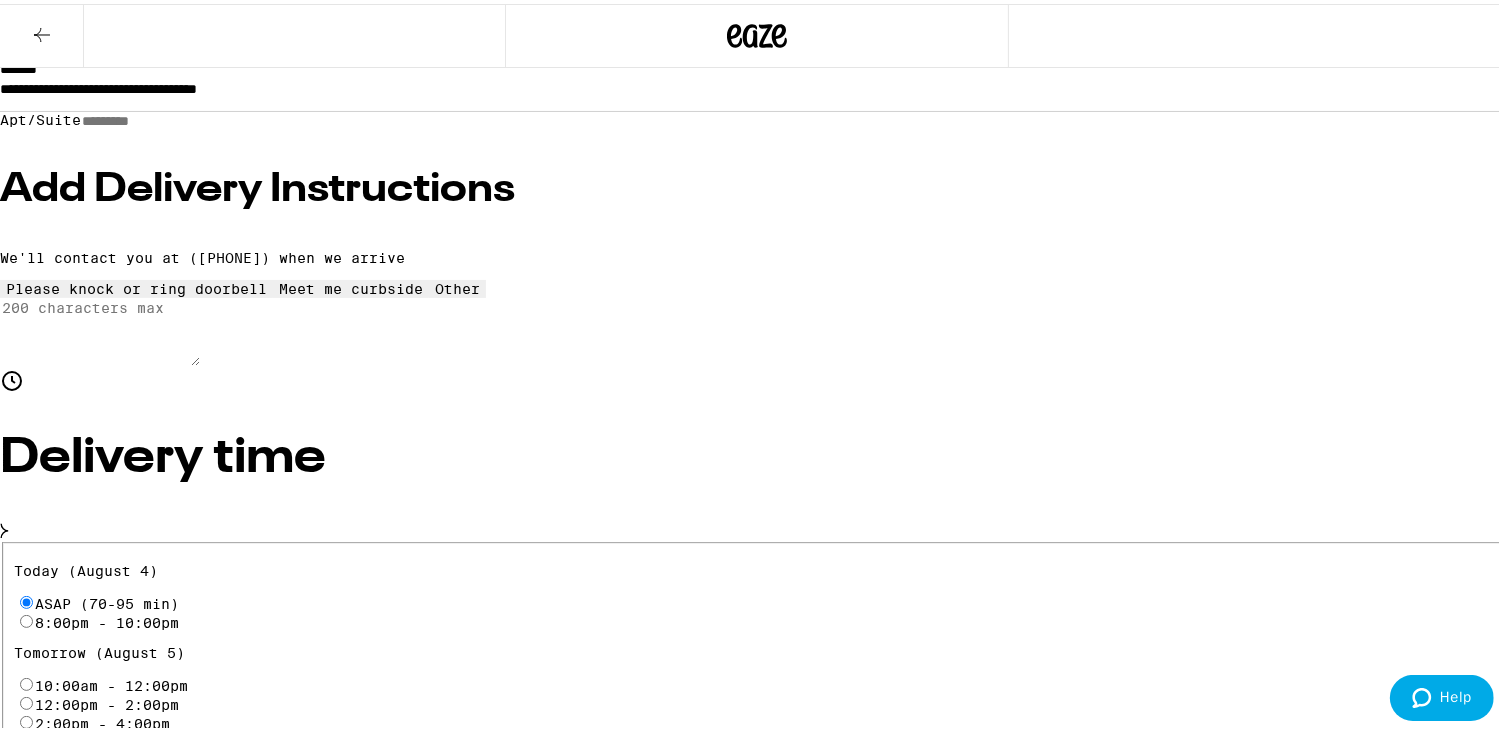 scroll, scrollTop: 329, scrollLeft: 0, axis: vertical 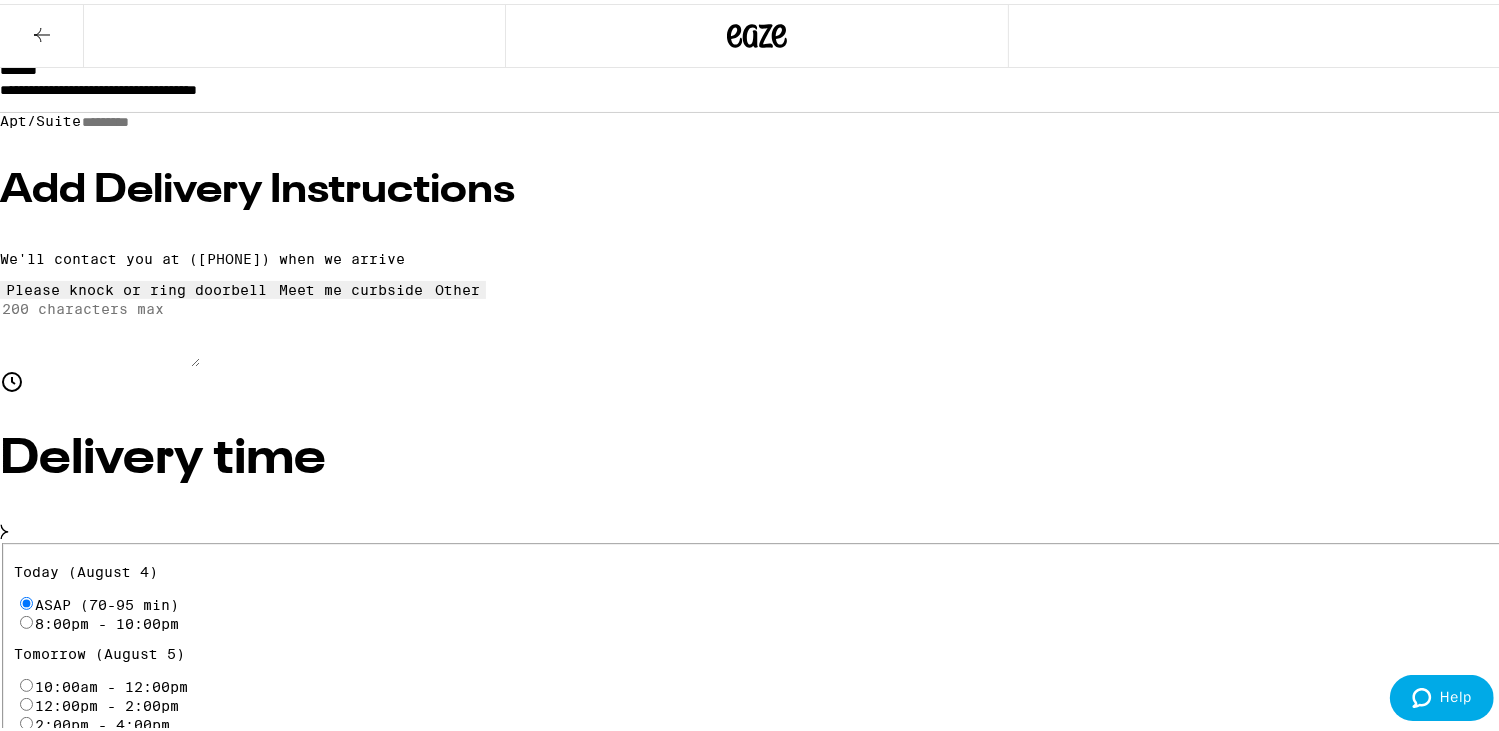 click on "Other" at bounding box center (757, 5299) 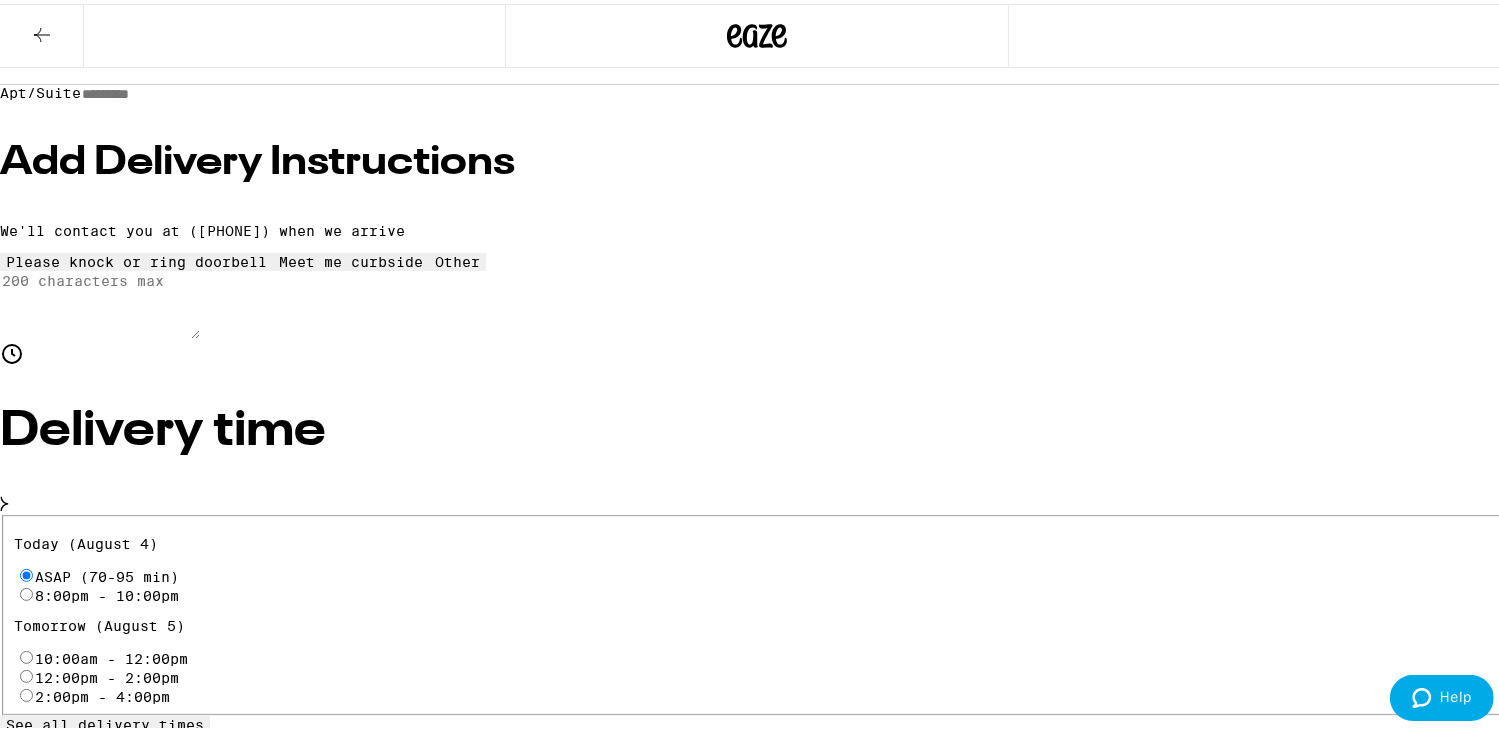 scroll, scrollTop: 376, scrollLeft: 0, axis: vertical 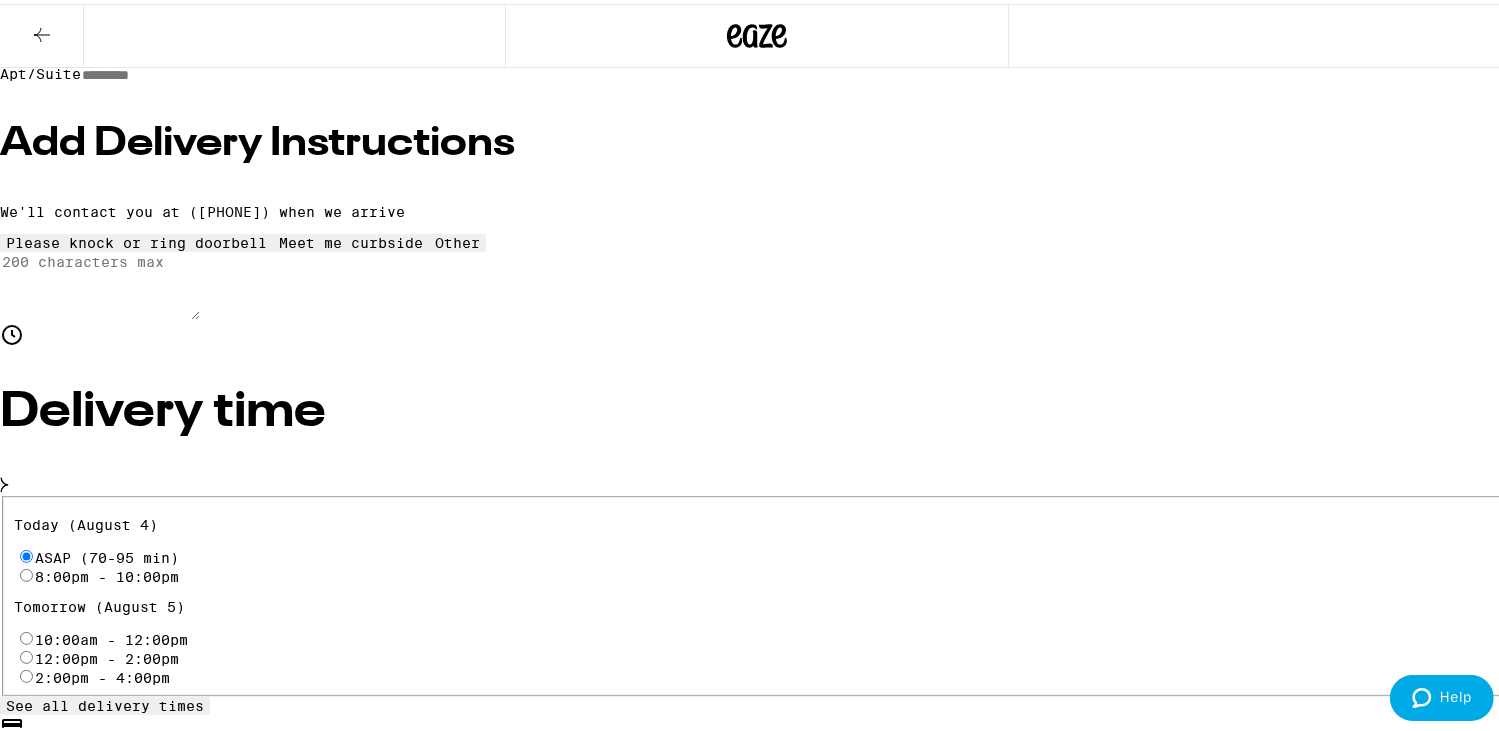 click on "5" at bounding box center [92, 5317] 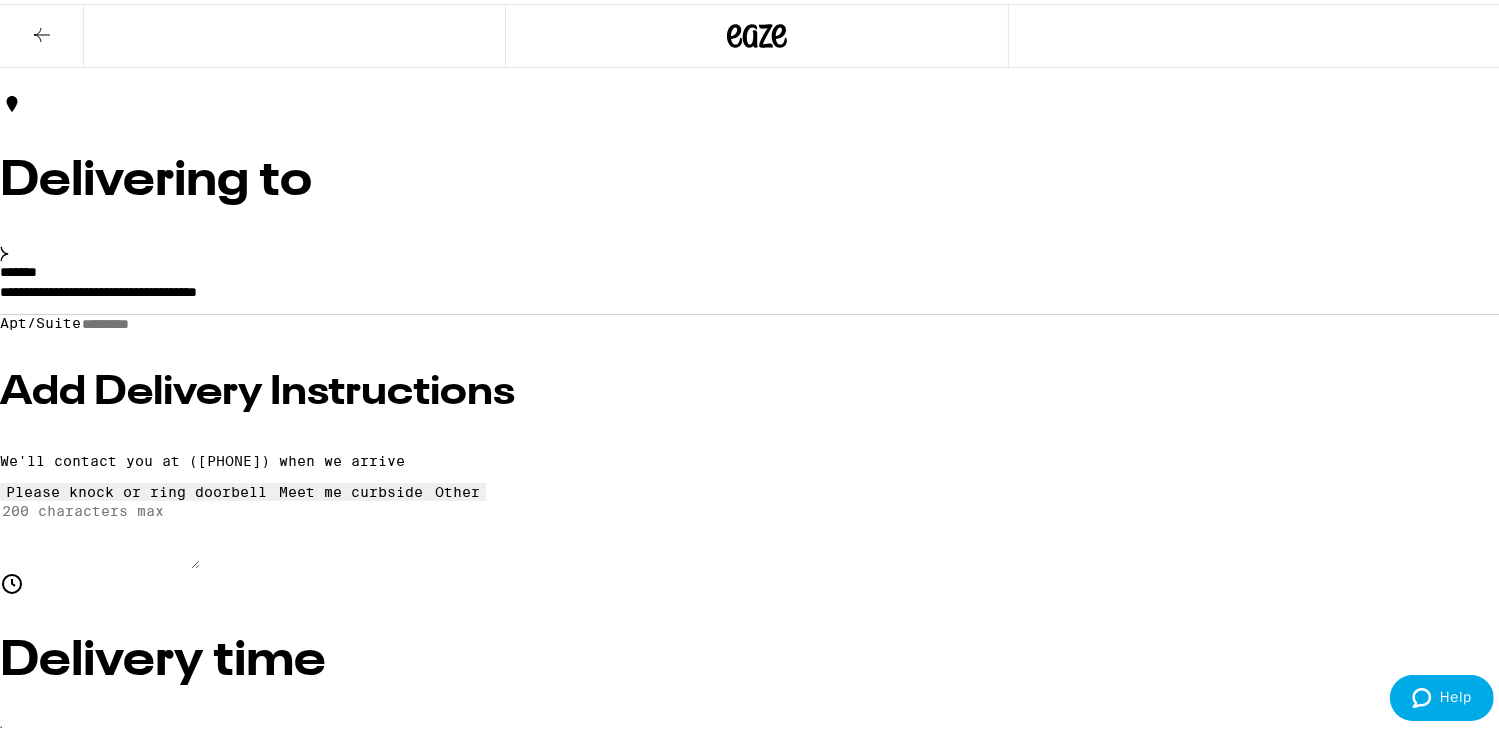 scroll, scrollTop: 124, scrollLeft: 0, axis: vertical 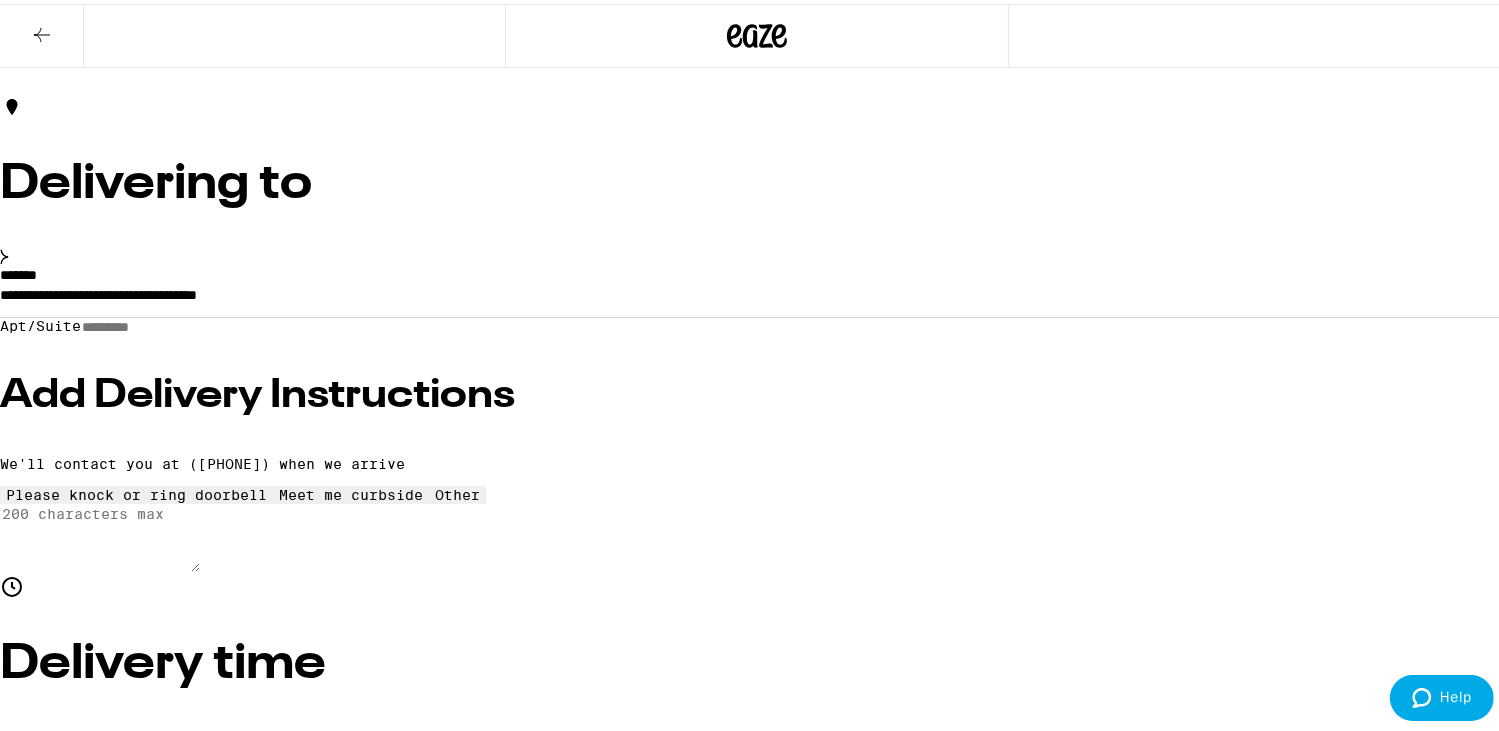 click on "Add Delivery Instructions" at bounding box center [757, 392] 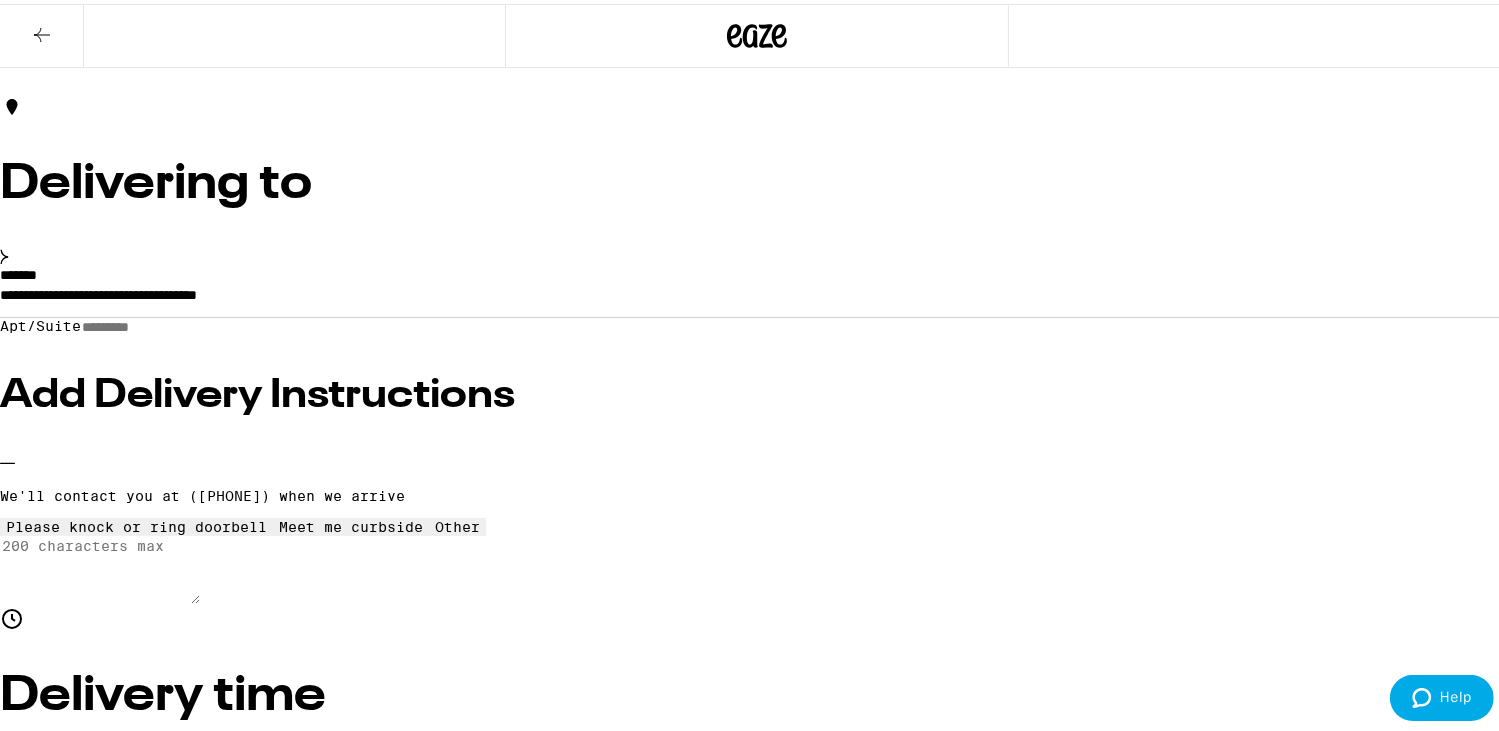 click at bounding box center (137, 515) 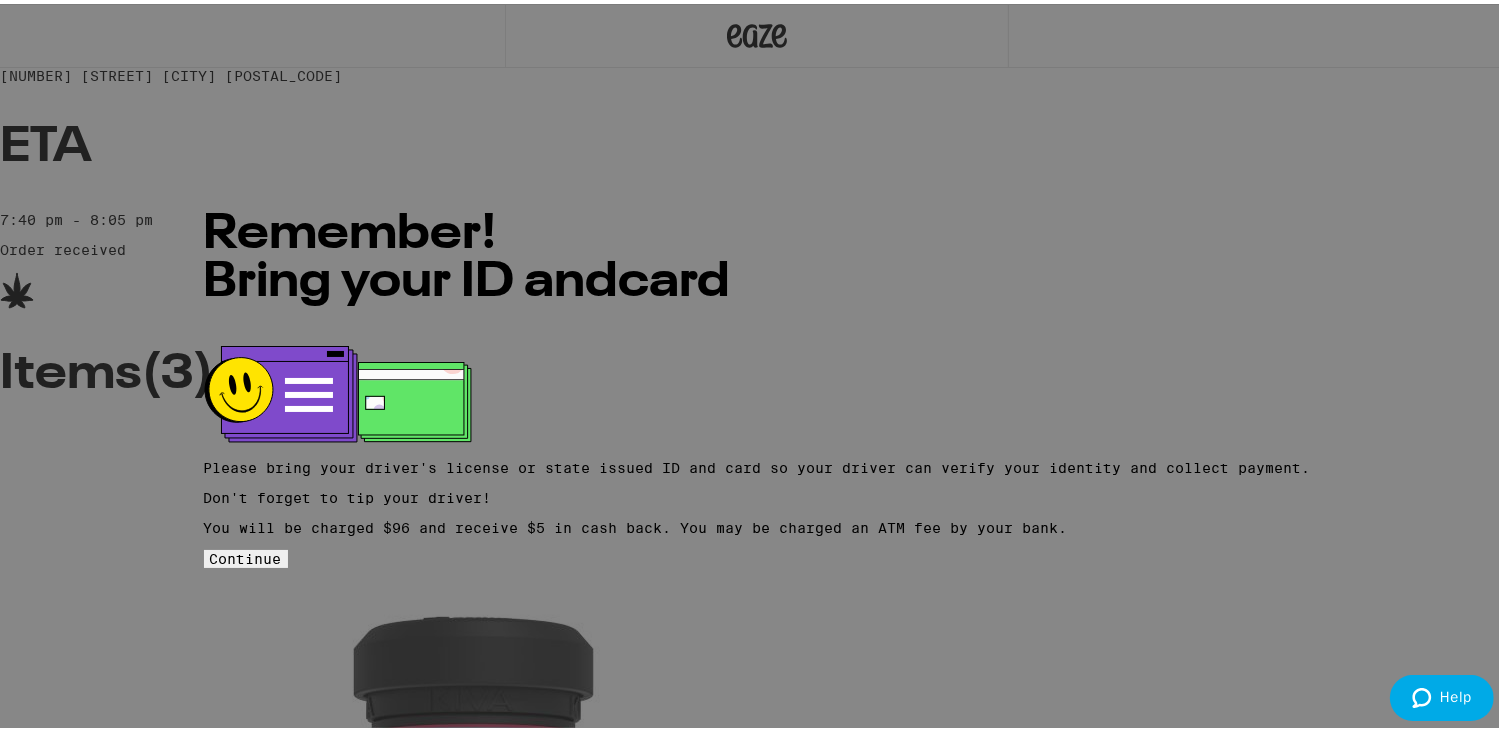 click on "Continue" at bounding box center (246, 555) 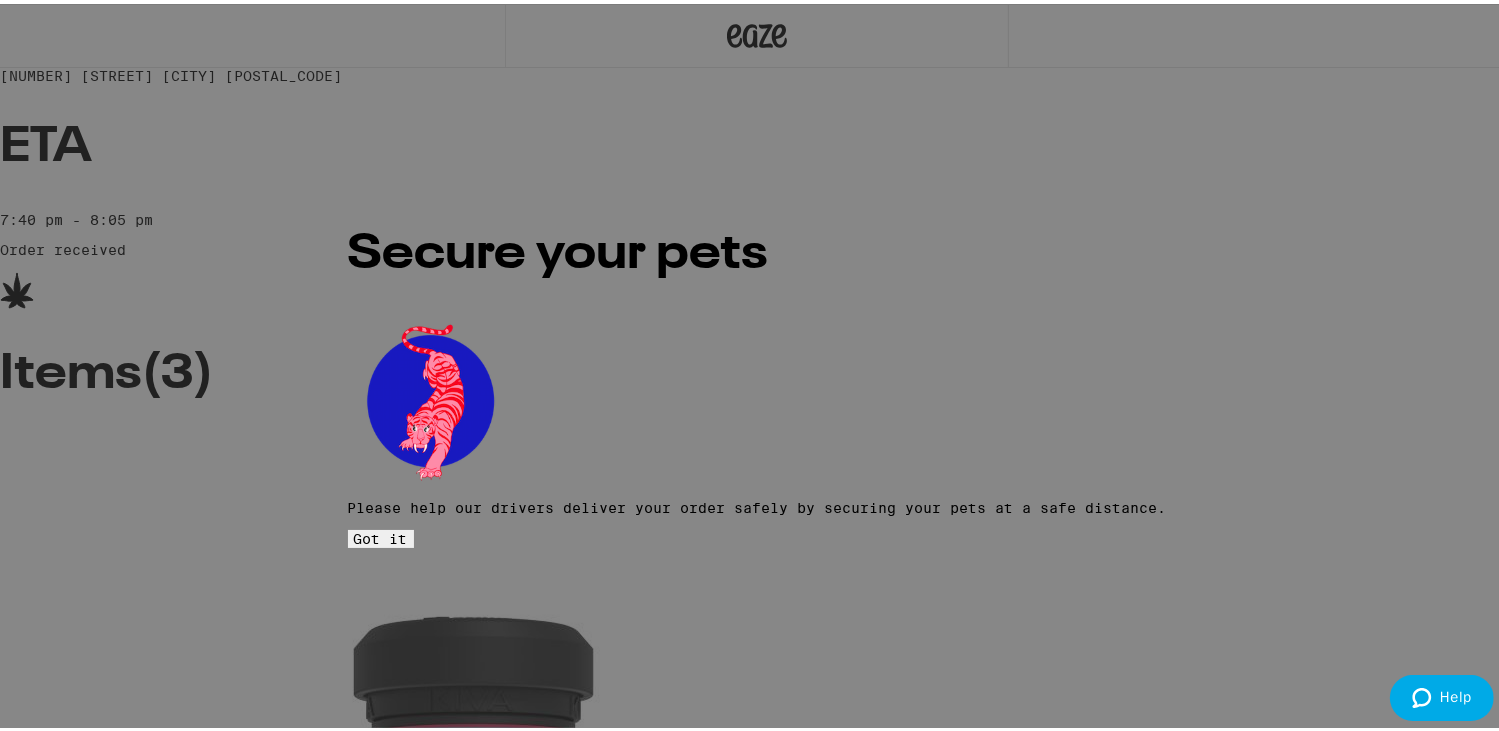 click on "Got it" at bounding box center (381, 535) 